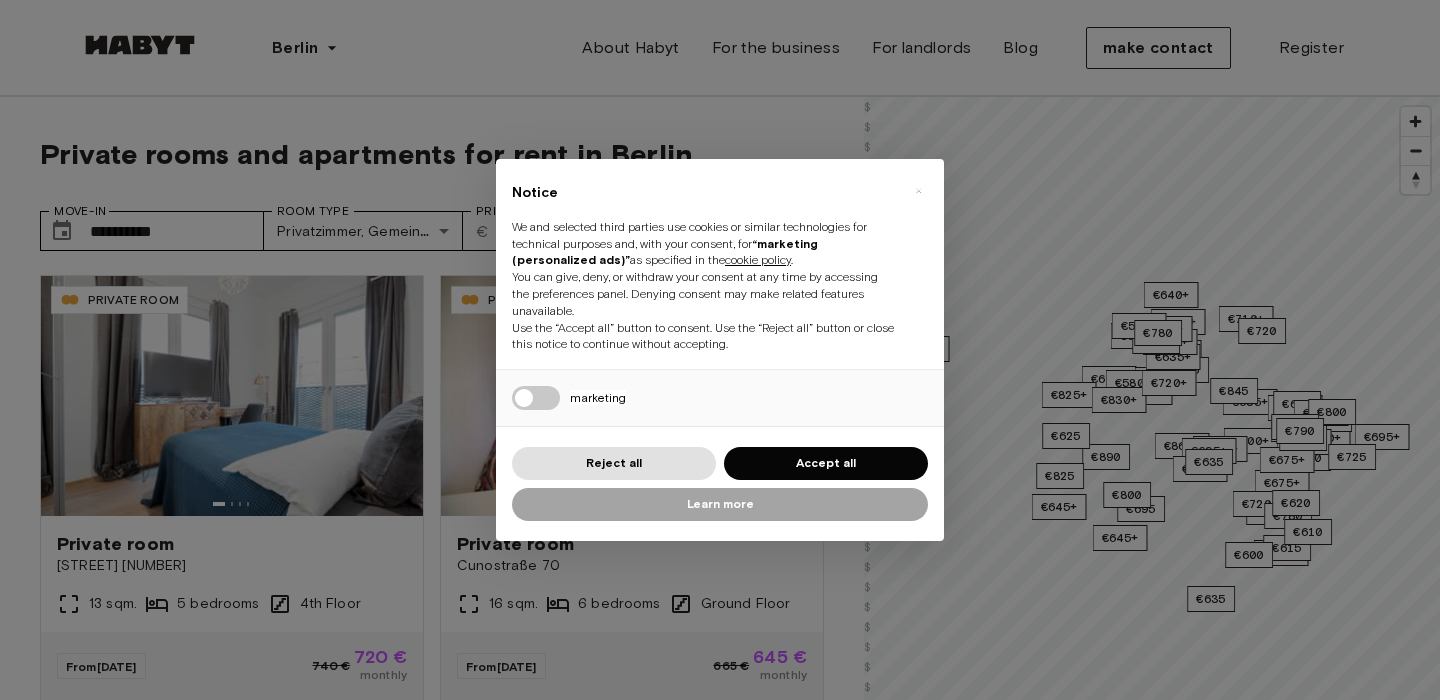 scroll, scrollTop: 0, scrollLeft: 0, axis: both 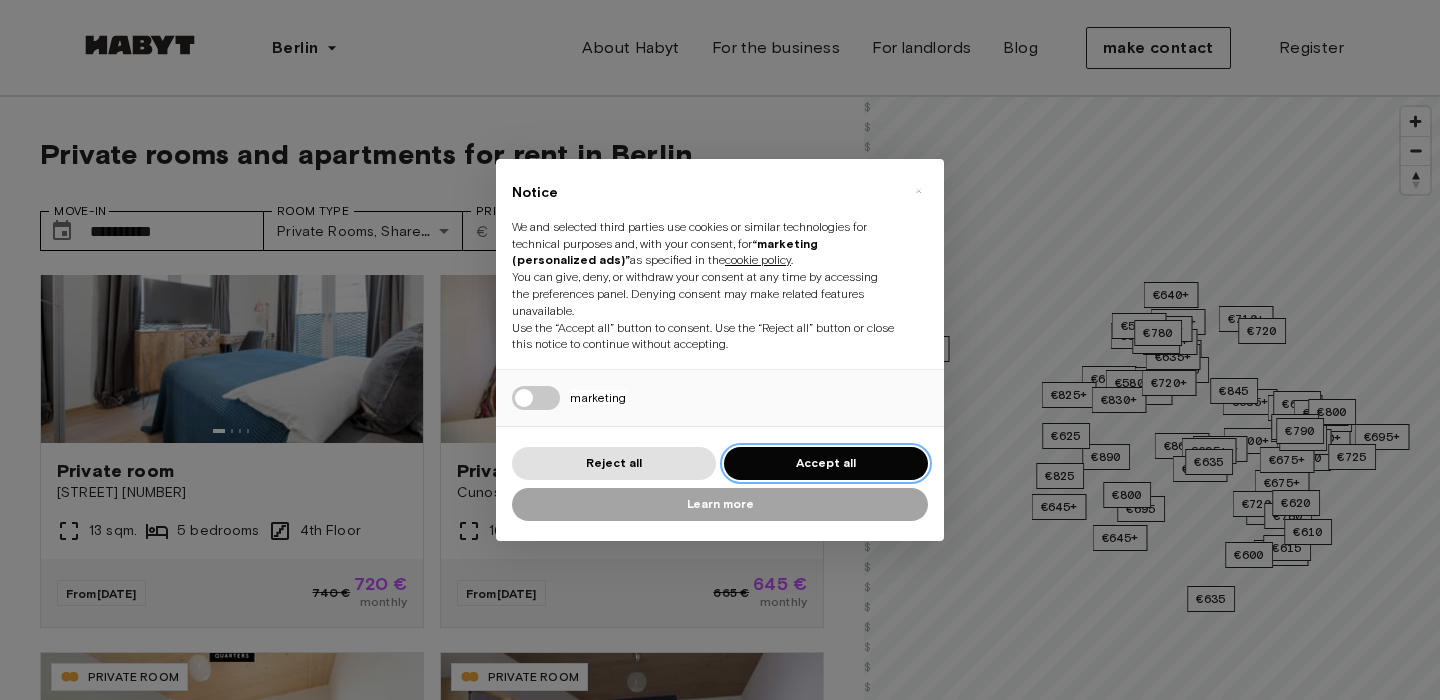 click on "Accept all" at bounding box center (826, 463) 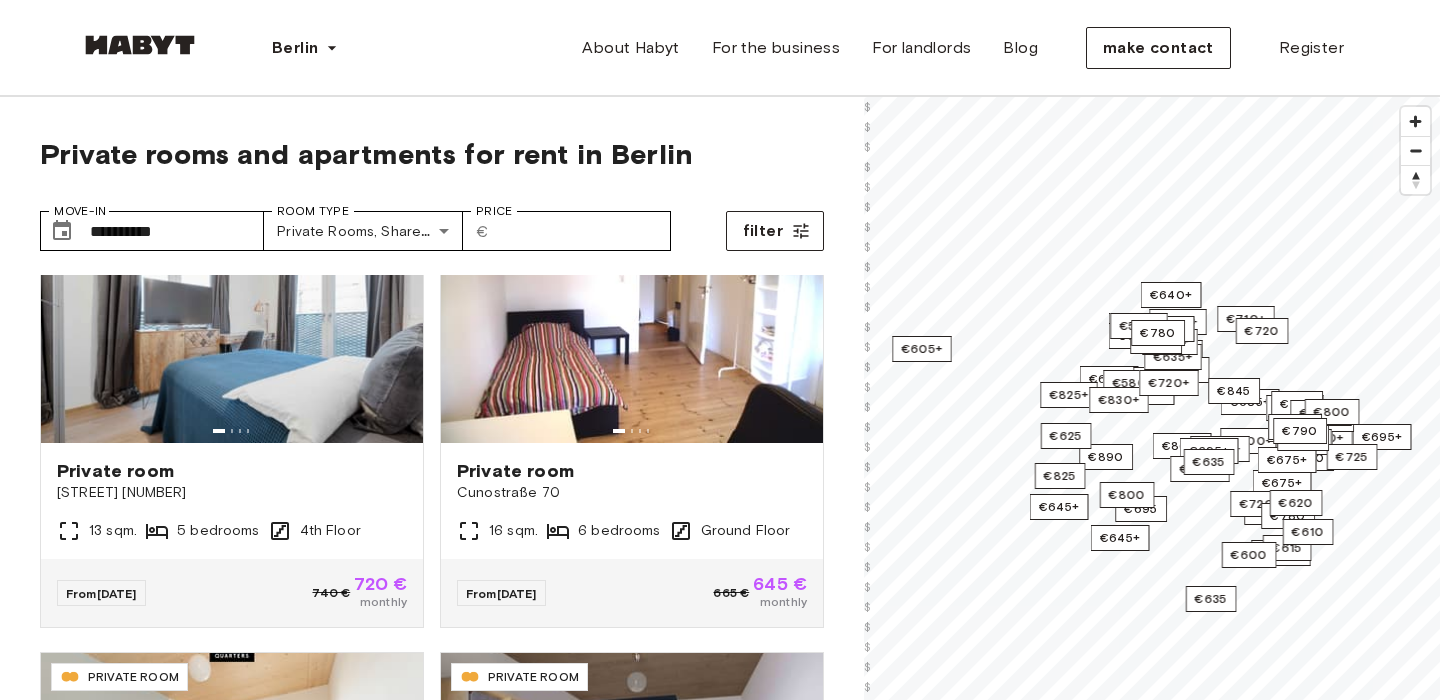 scroll, scrollTop: 0, scrollLeft: 0, axis: both 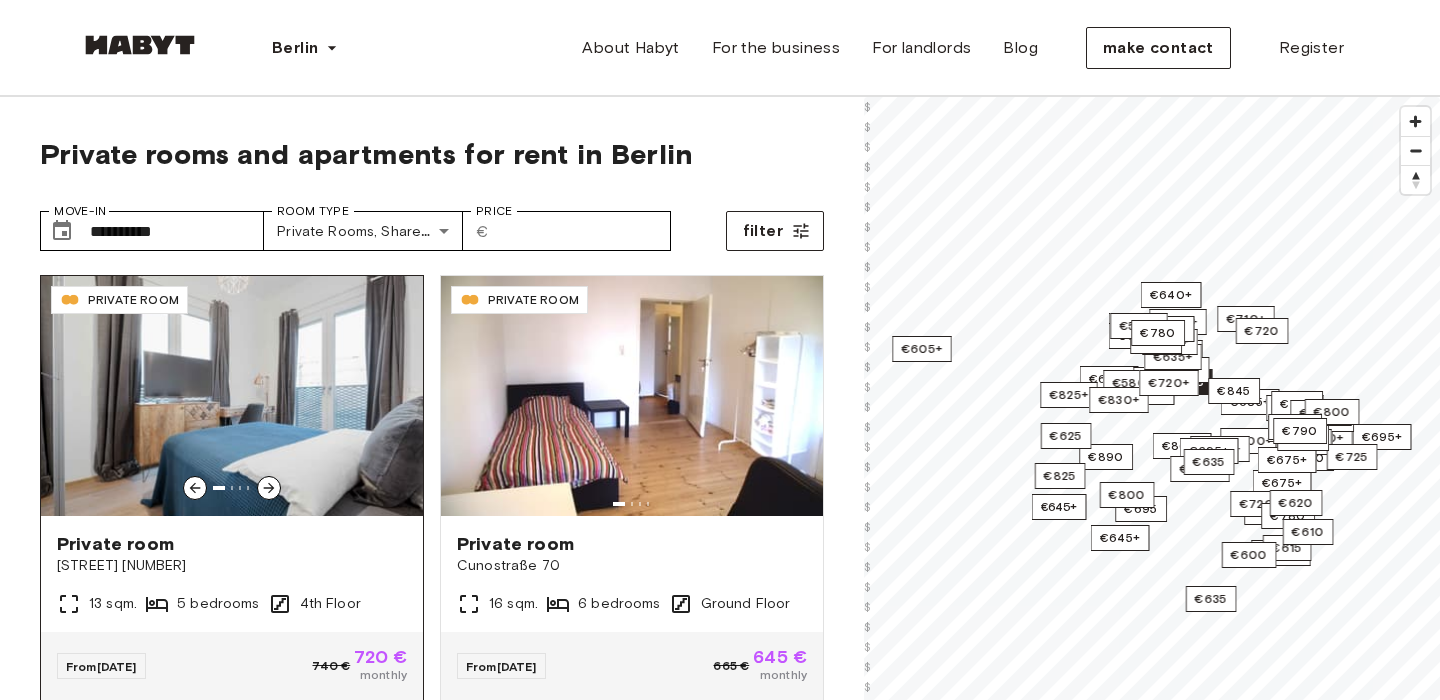 click 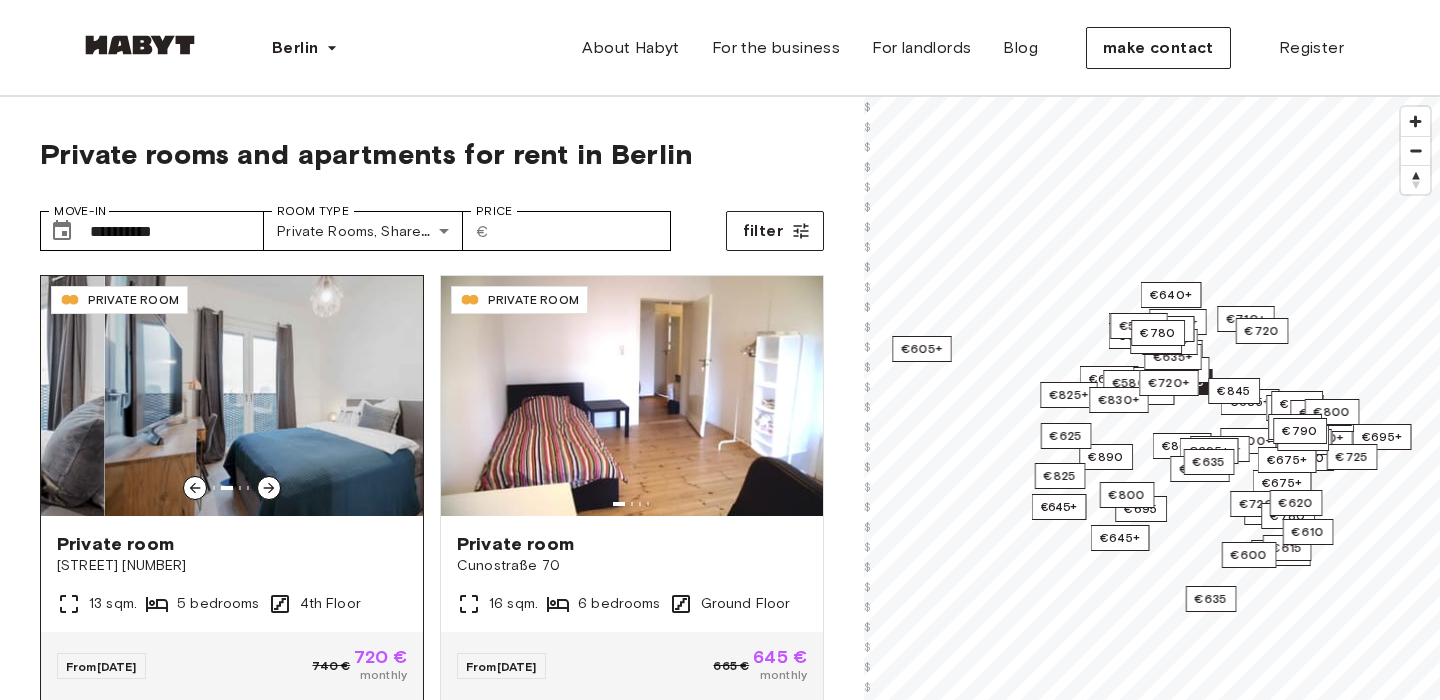 click 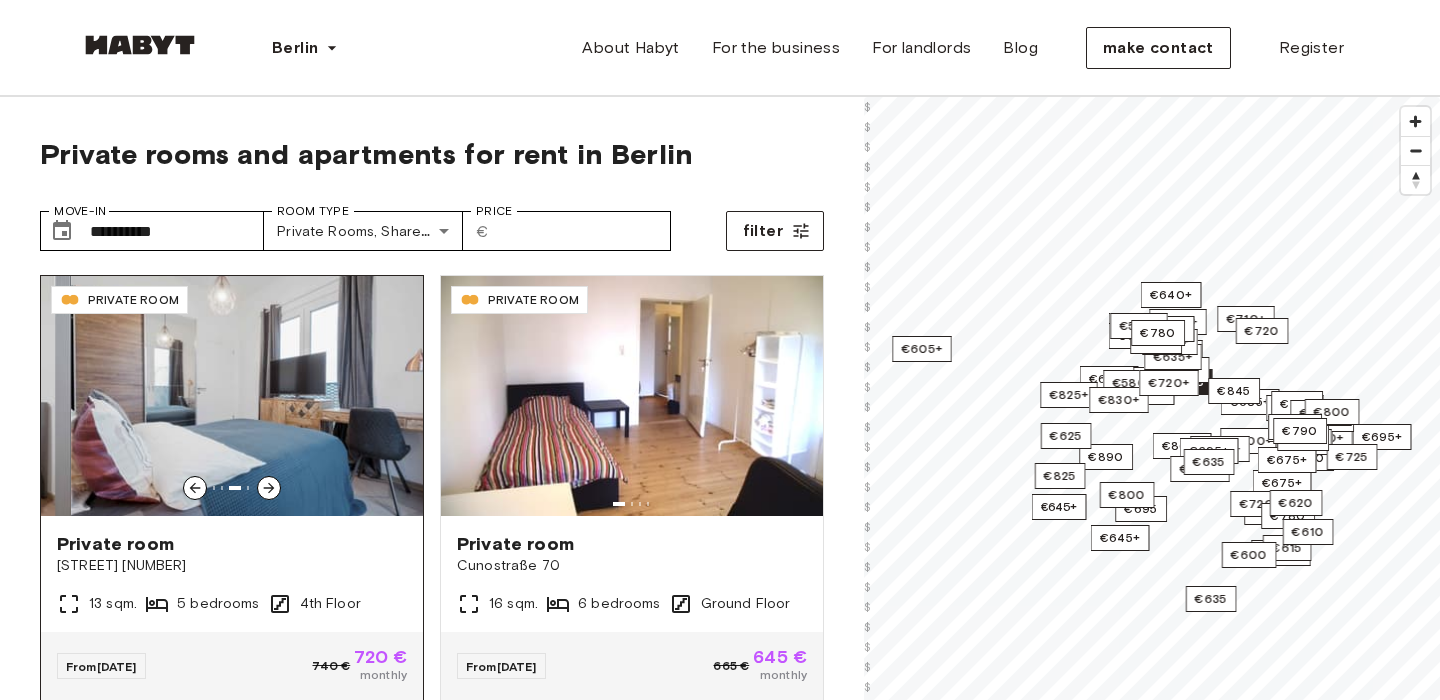 click 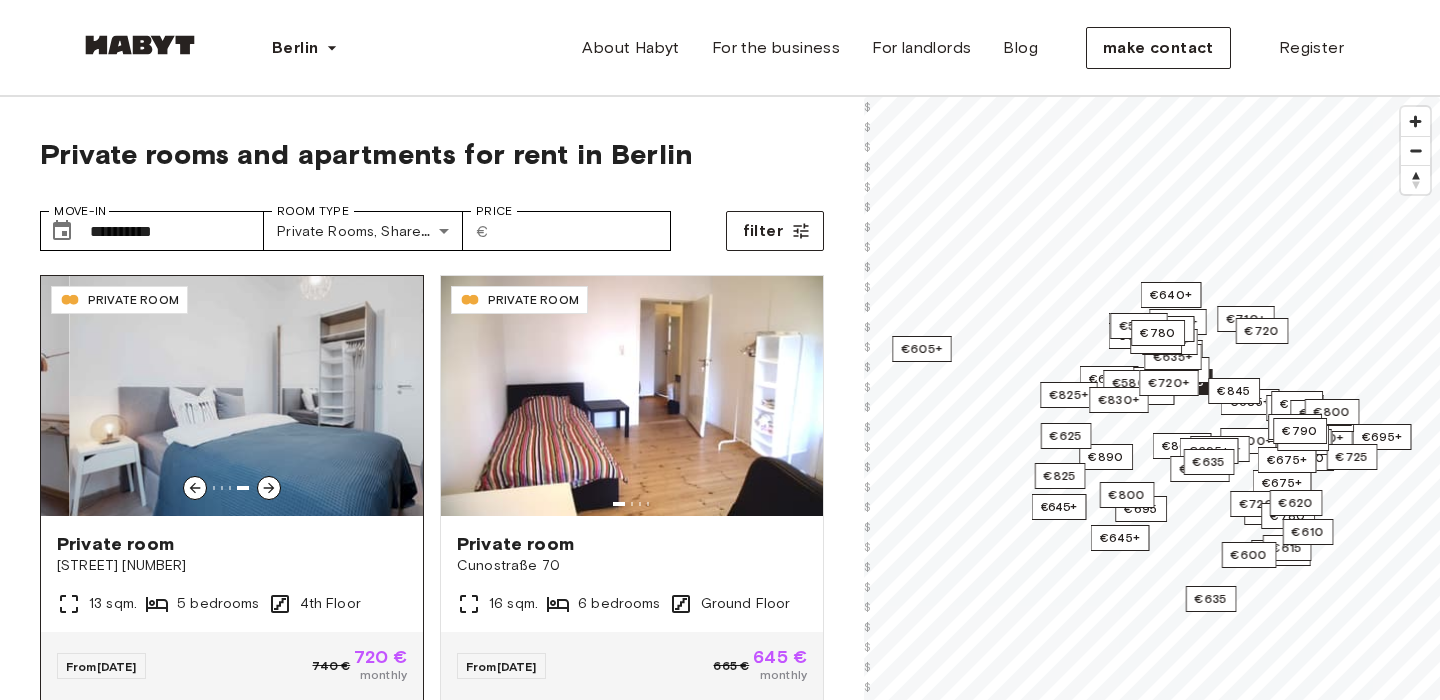 click 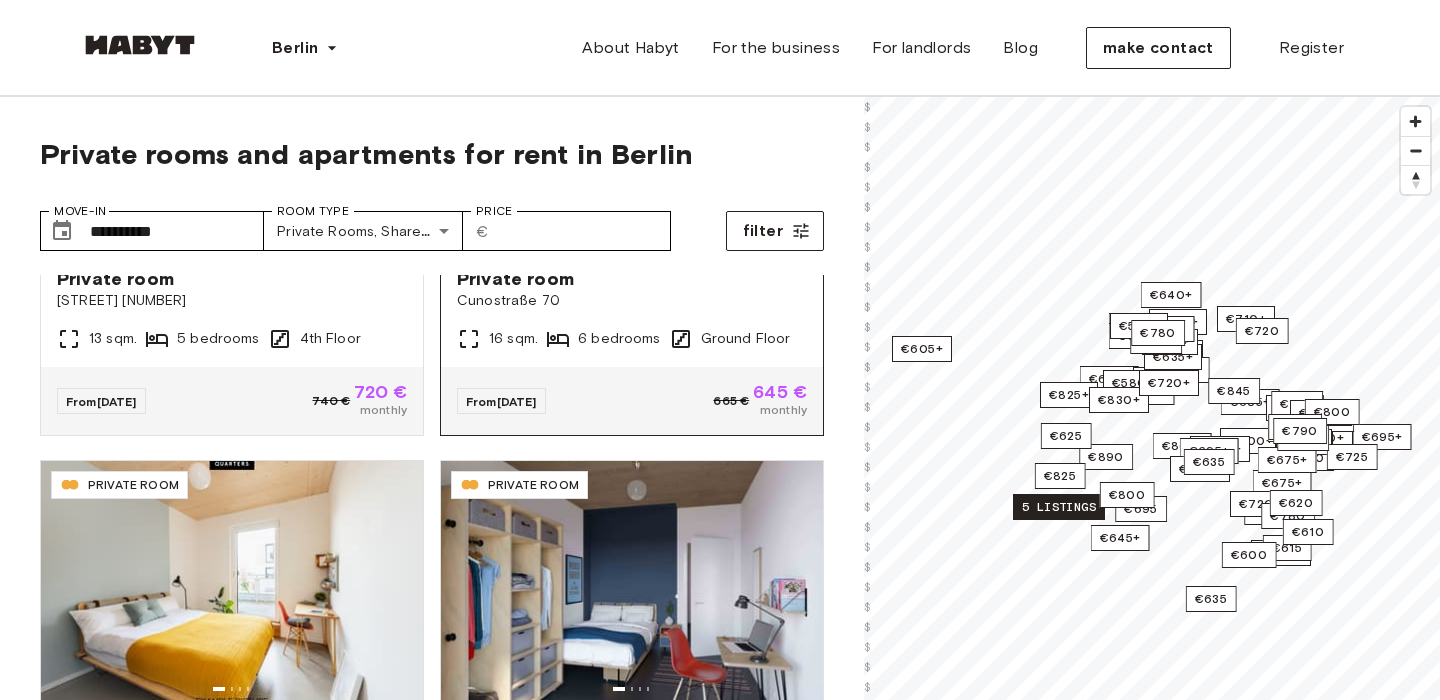 scroll, scrollTop: 277, scrollLeft: 0, axis: vertical 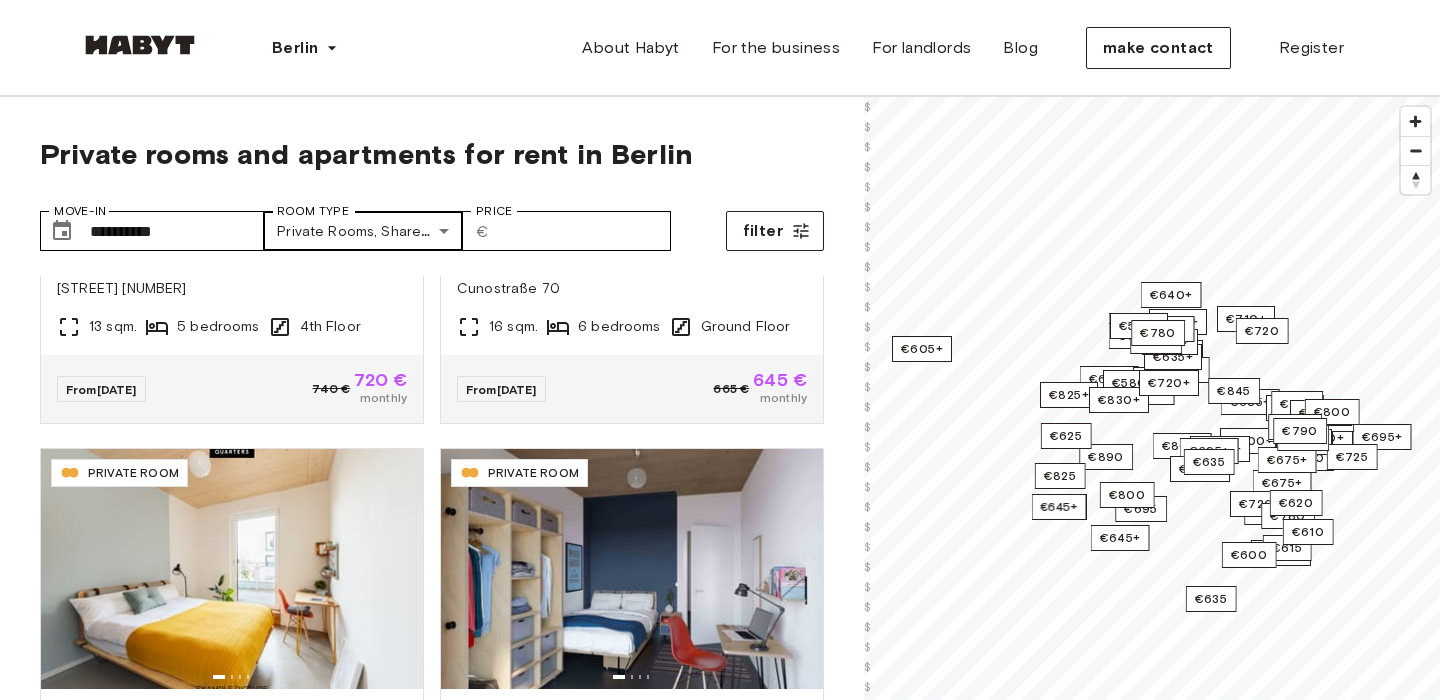 click on "**********" at bounding box center [720, 2365] 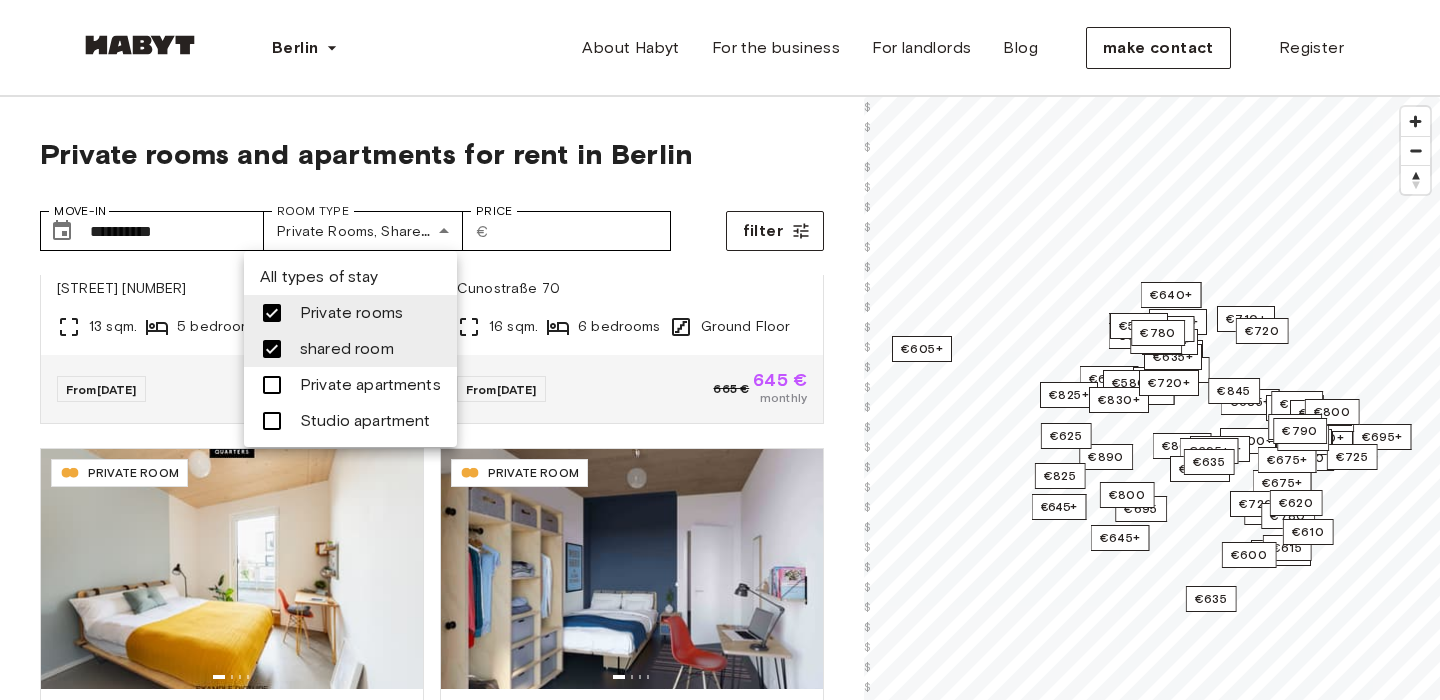 click at bounding box center (720, 350) 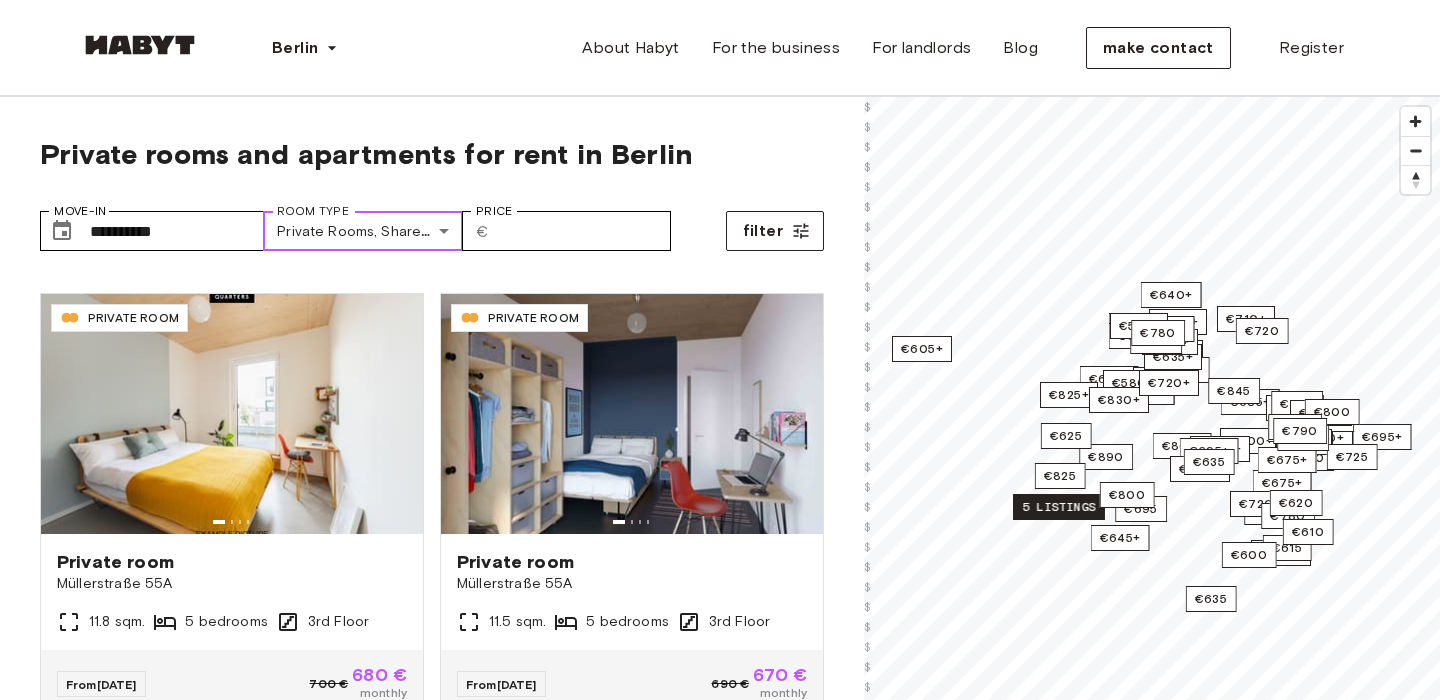 scroll, scrollTop: 477, scrollLeft: 0, axis: vertical 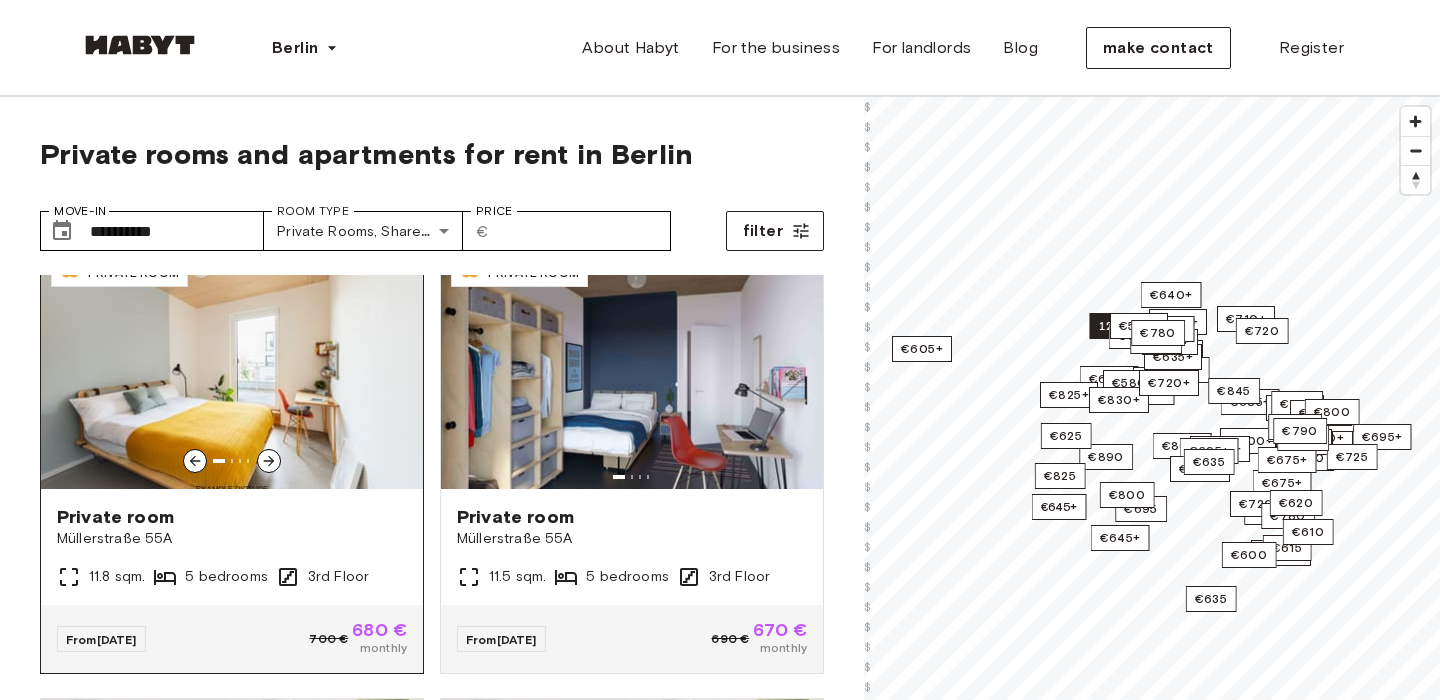 click 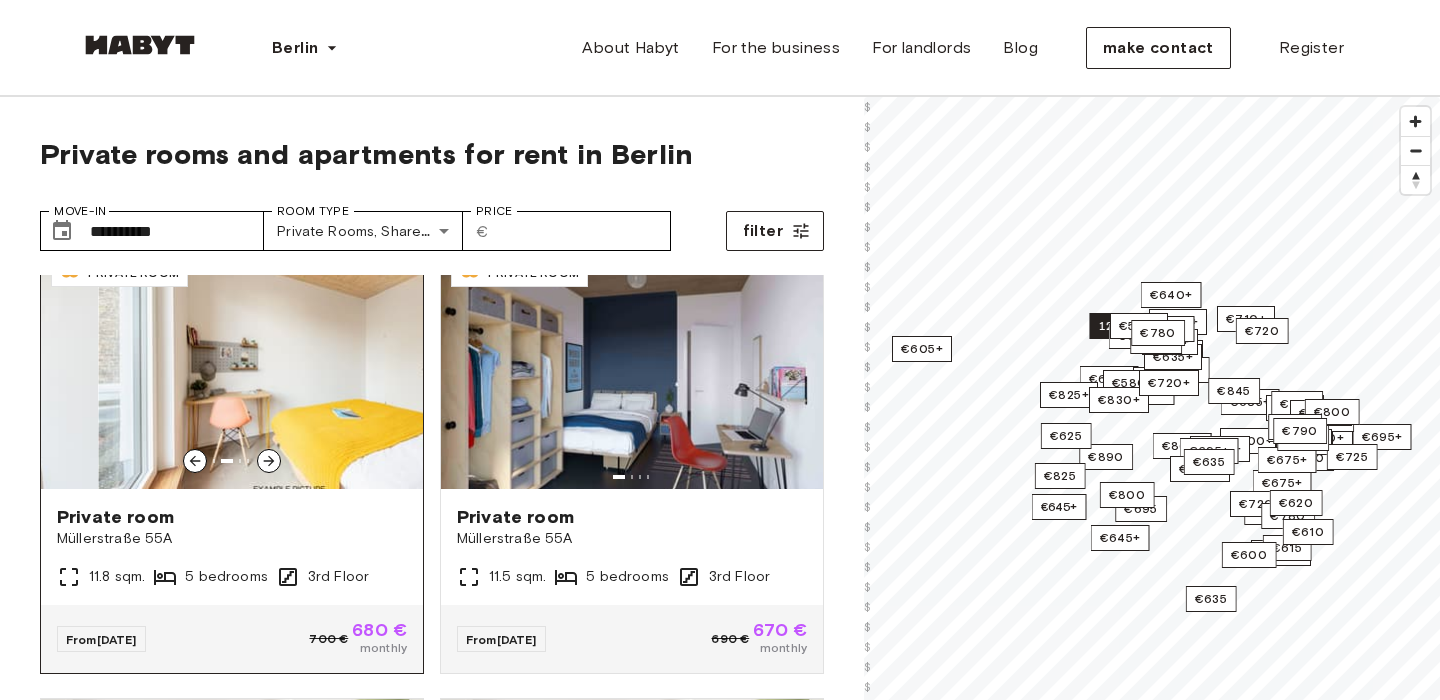 click 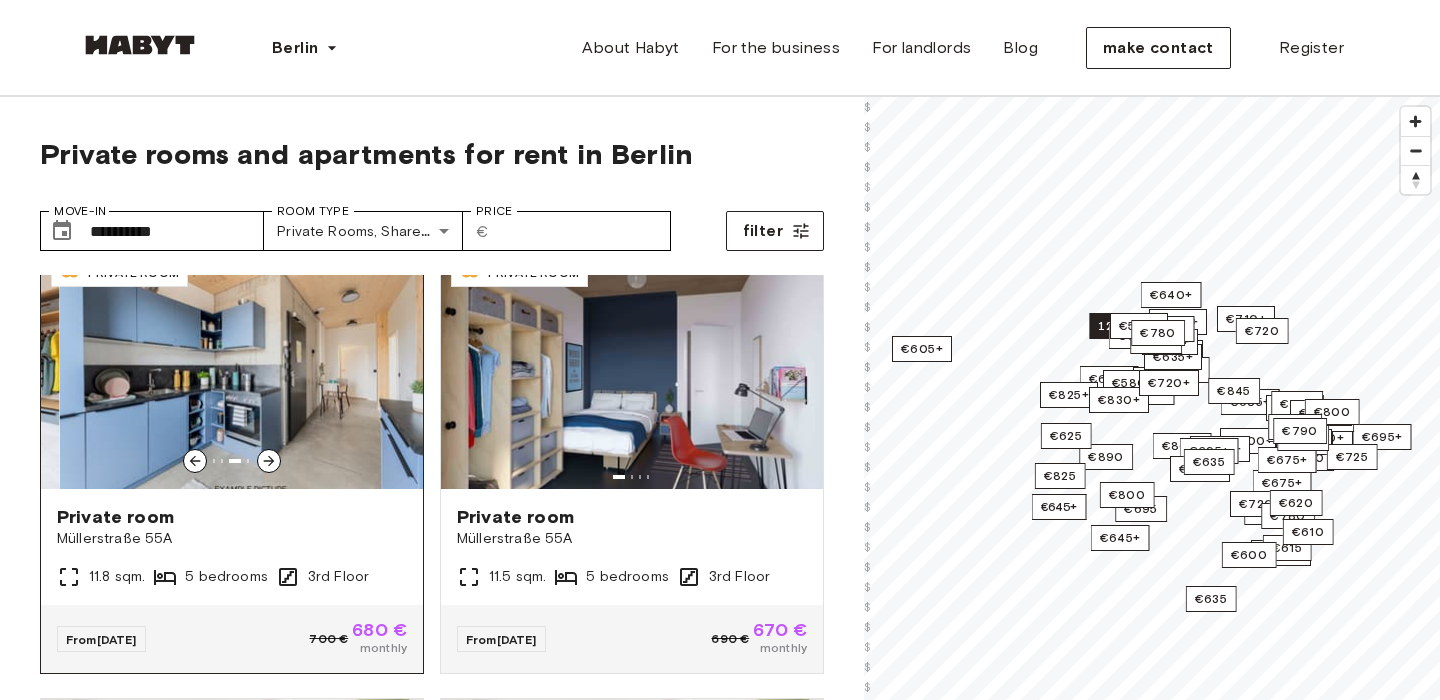 click 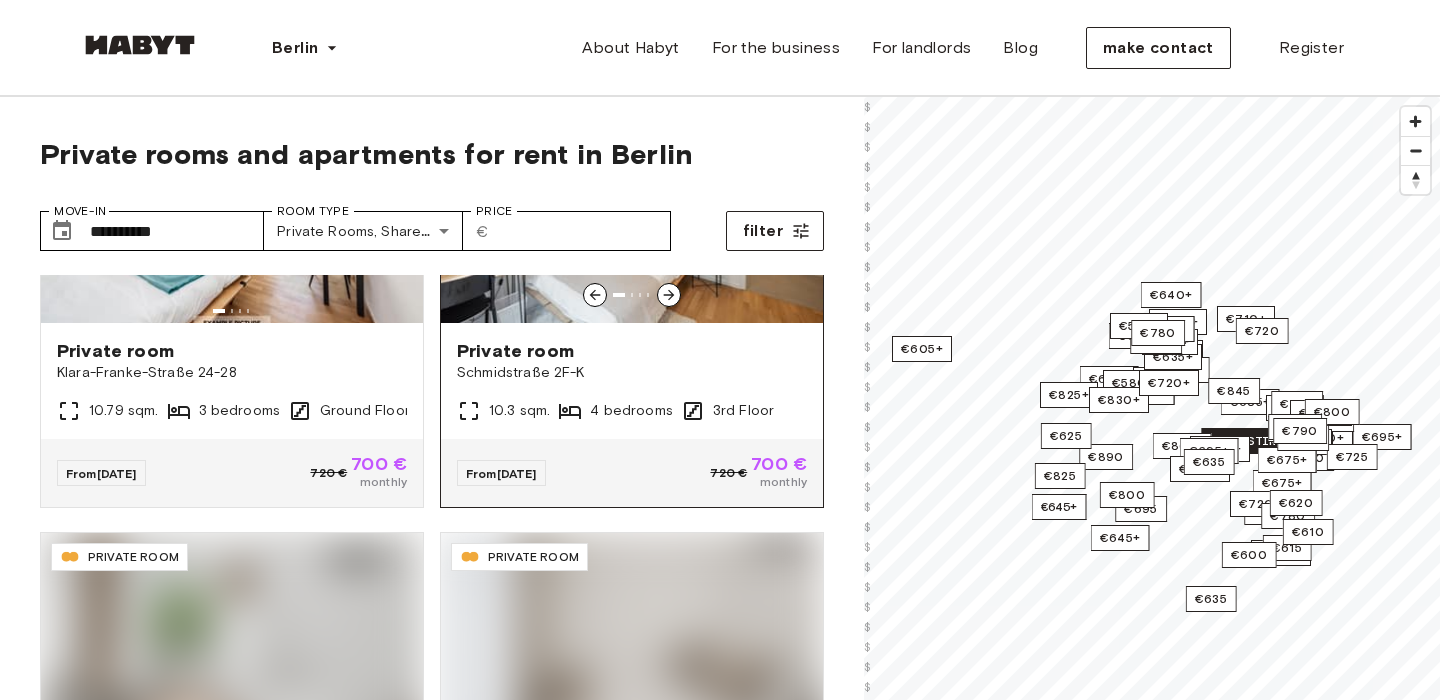 scroll, scrollTop: 2029, scrollLeft: 0, axis: vertical 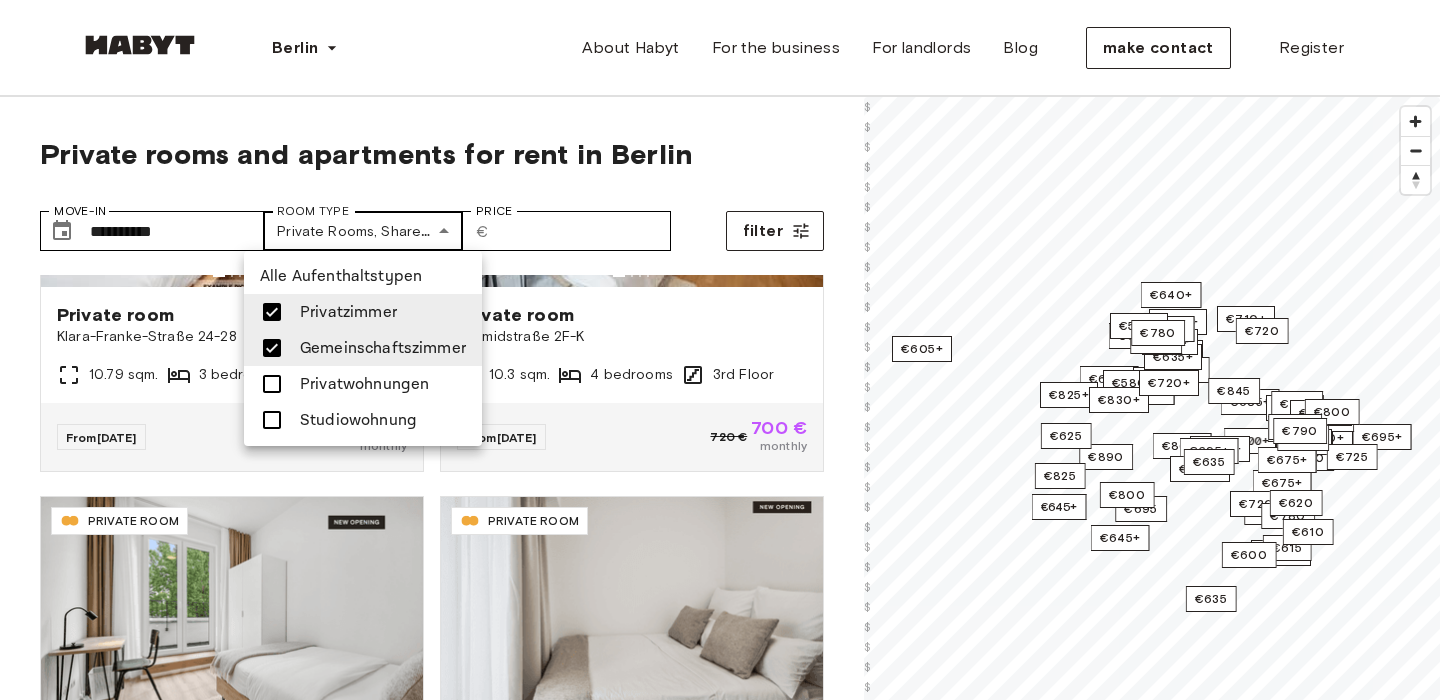 click on "**********" at bounding box center [720, 2365] 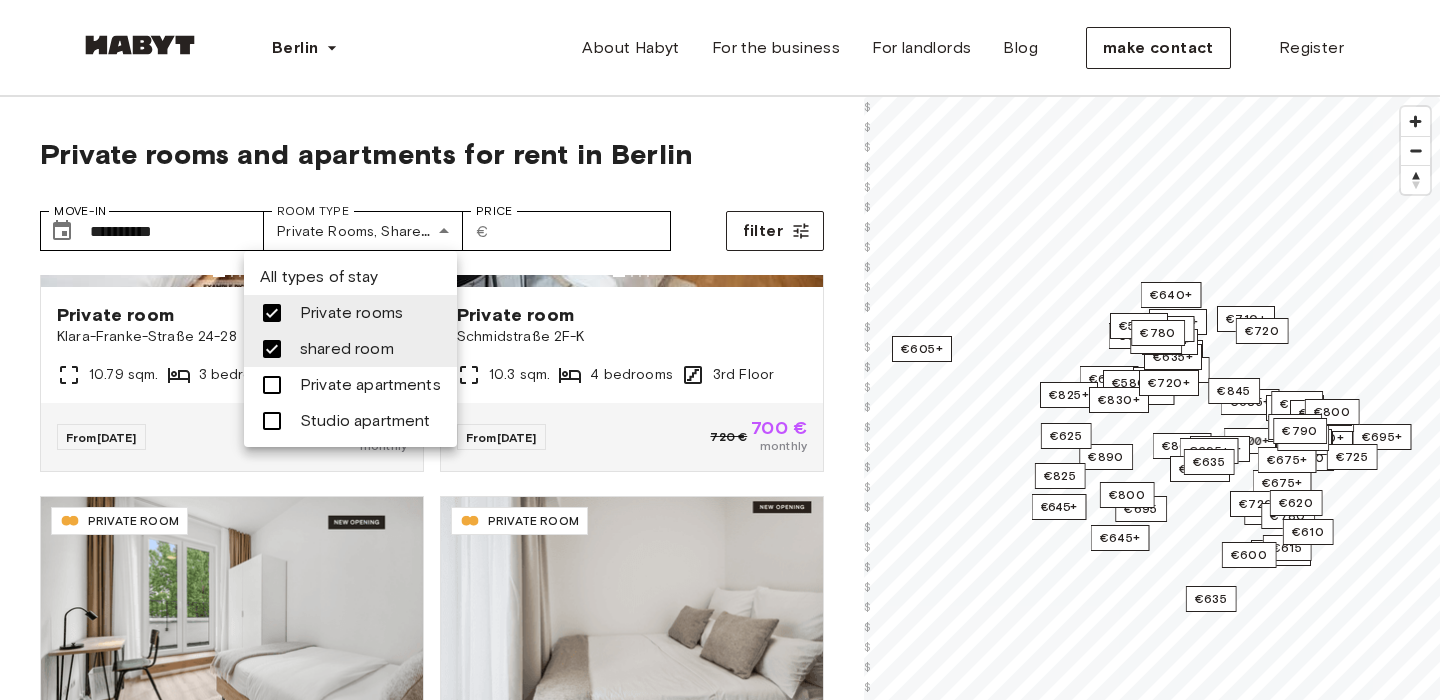 click at bounding box center [272, 349] 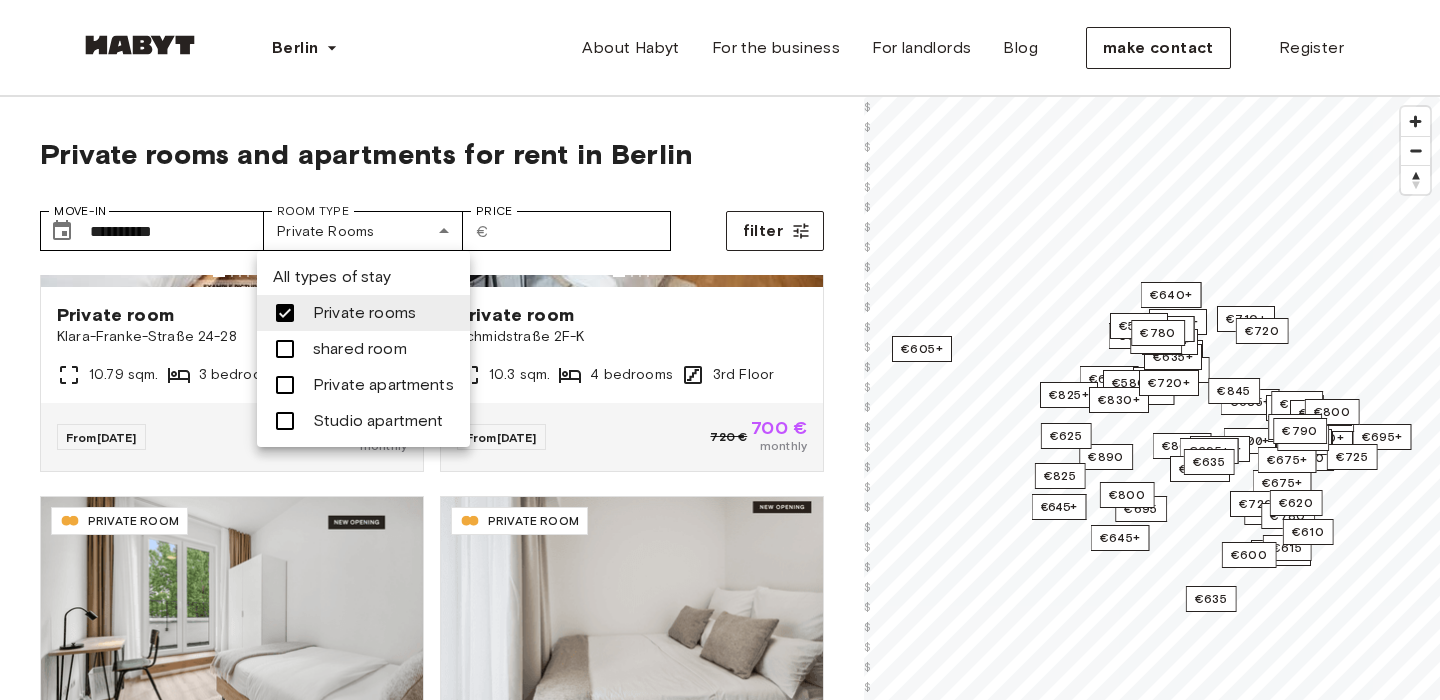 click at bounding box center [285, 385] 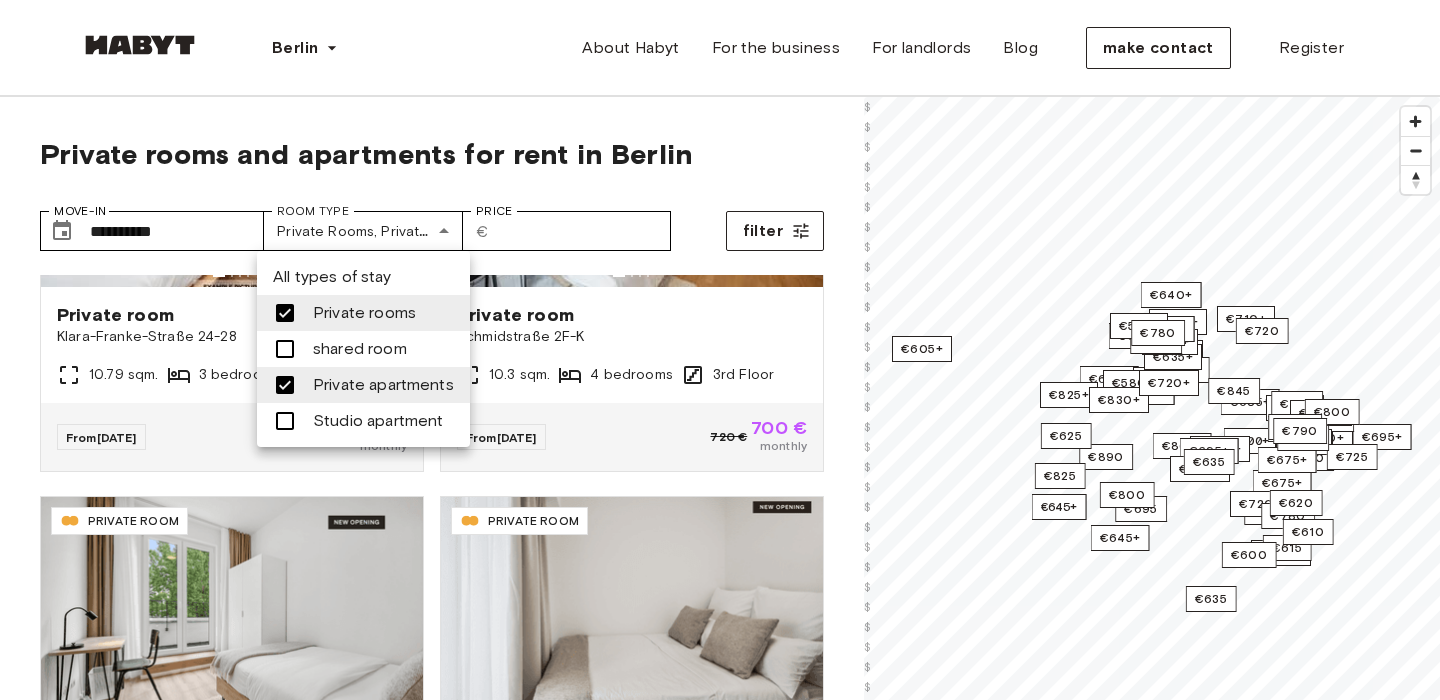 click on "Private rooms" at bounding box center (364, 313) 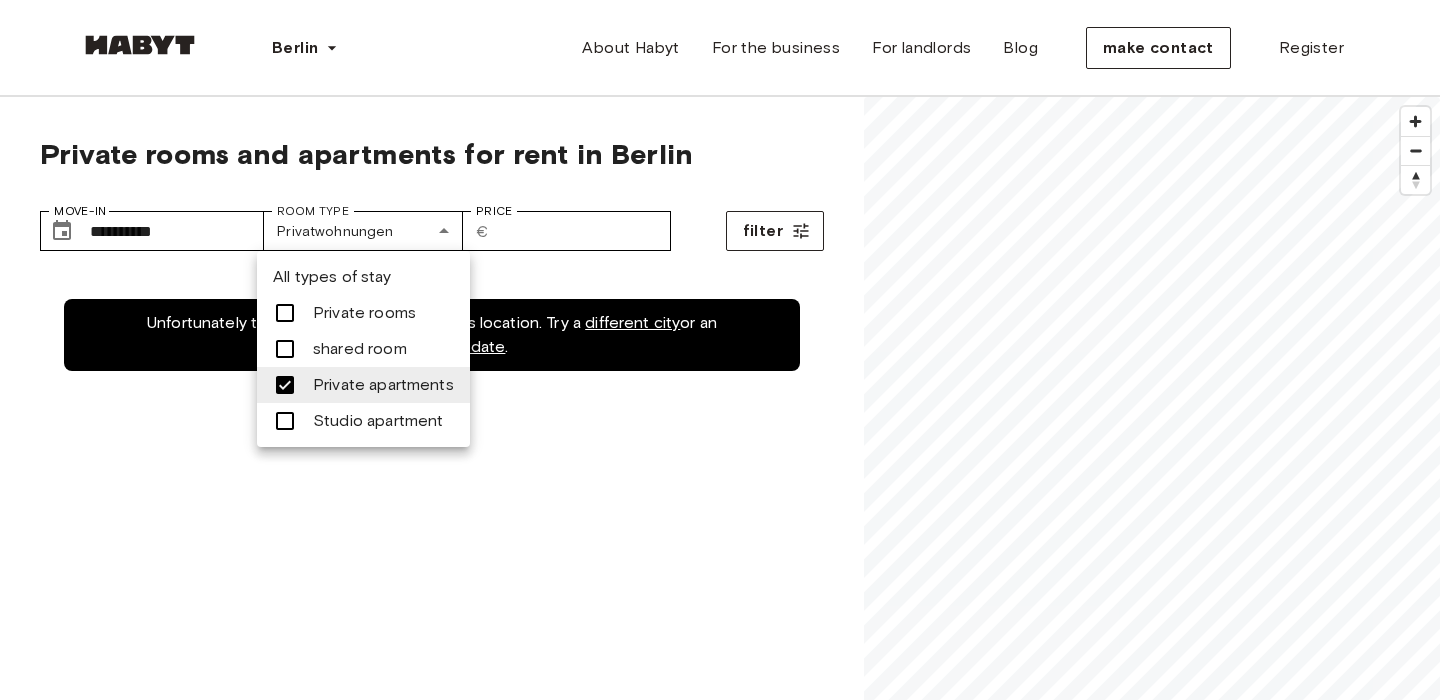 scroll, scrollTop: 0, scrollLeft: 0, axis: both 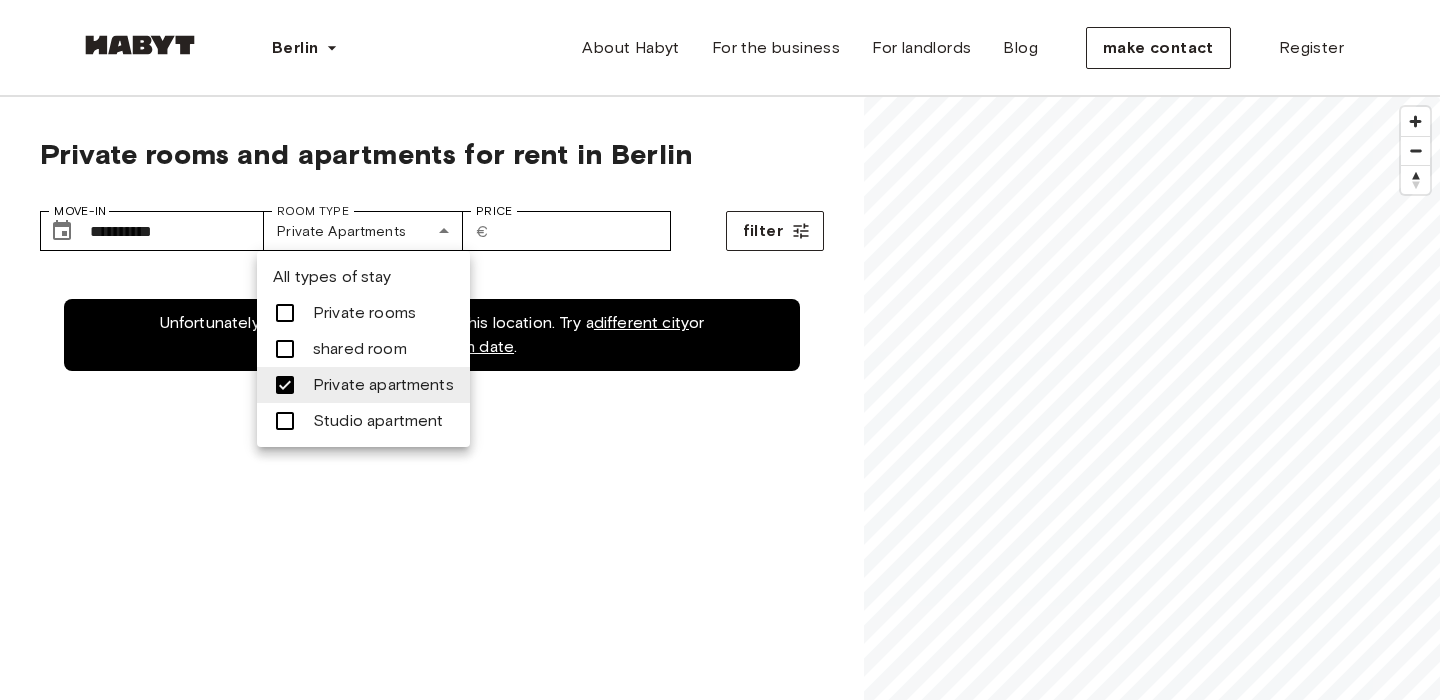 click at bounding box center (720, 350) 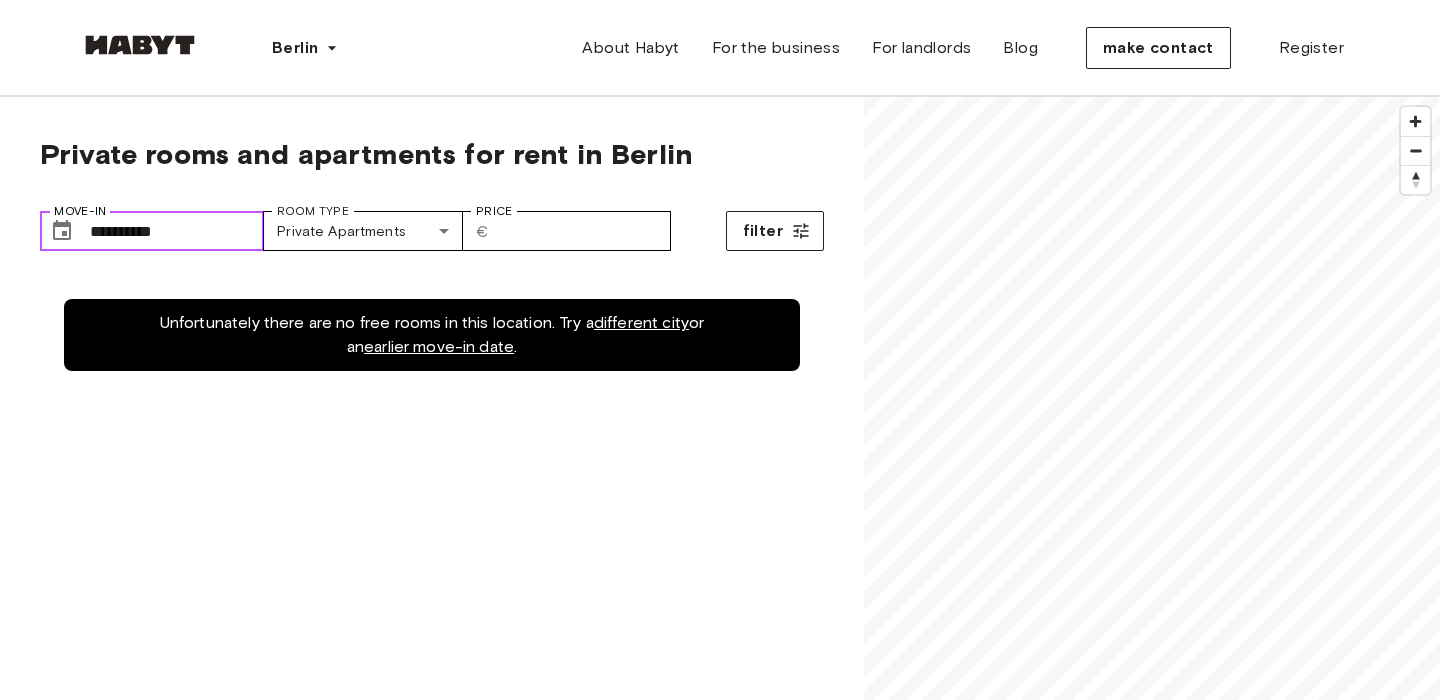 click on "**********" at bounding box center (177, 231) 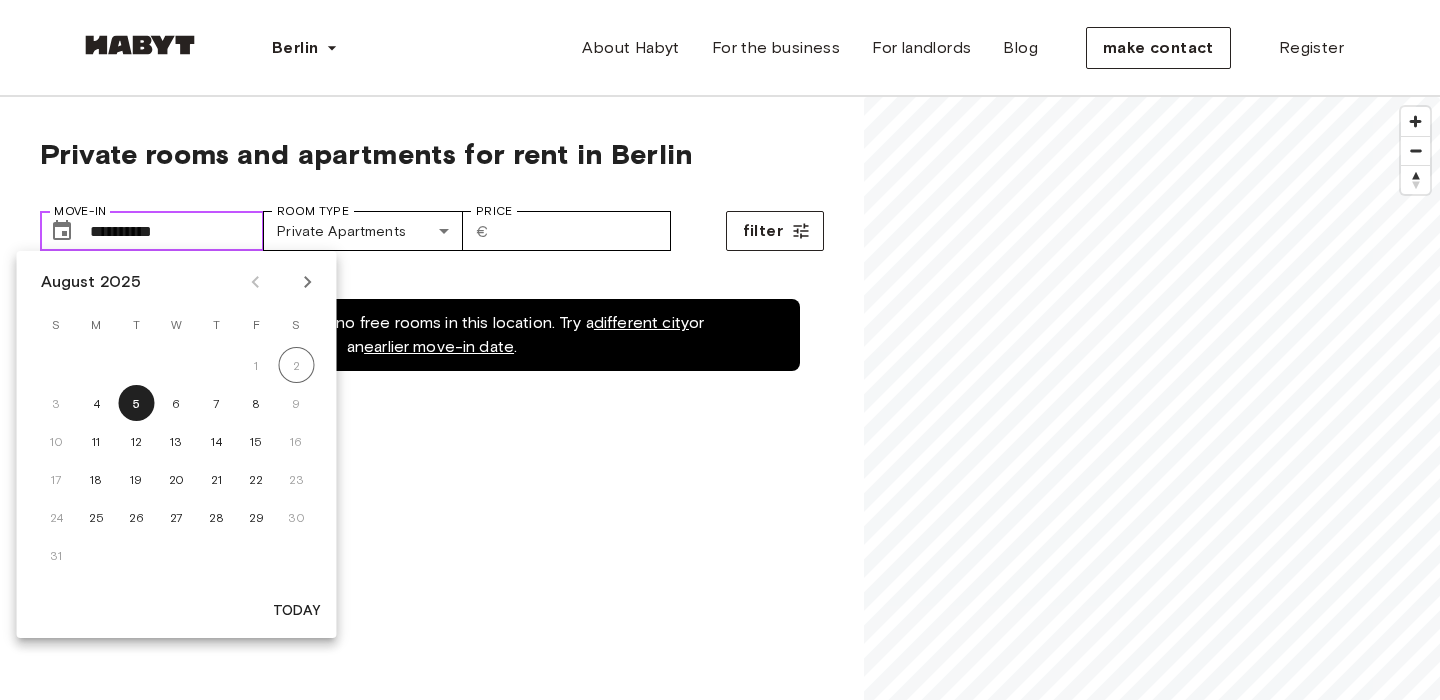 click on "**********" at bounding box center [177, 231] 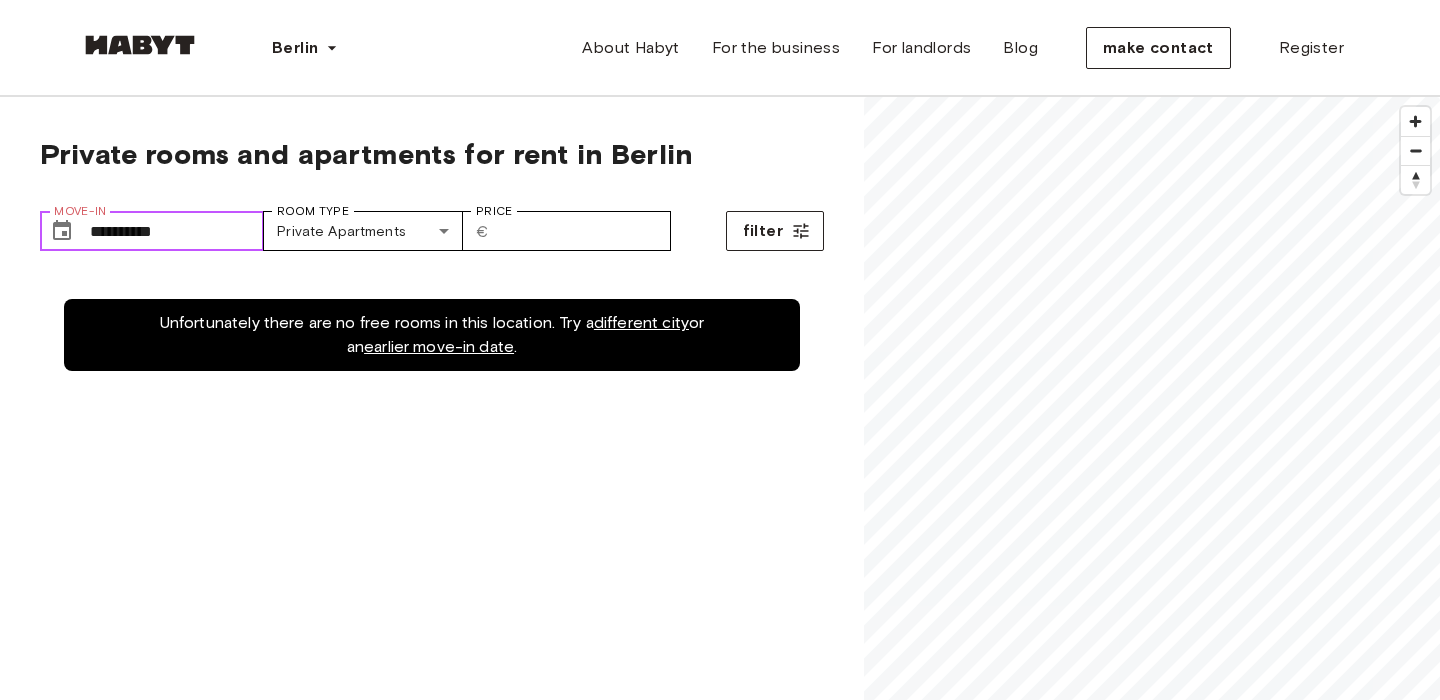 type on "**********" 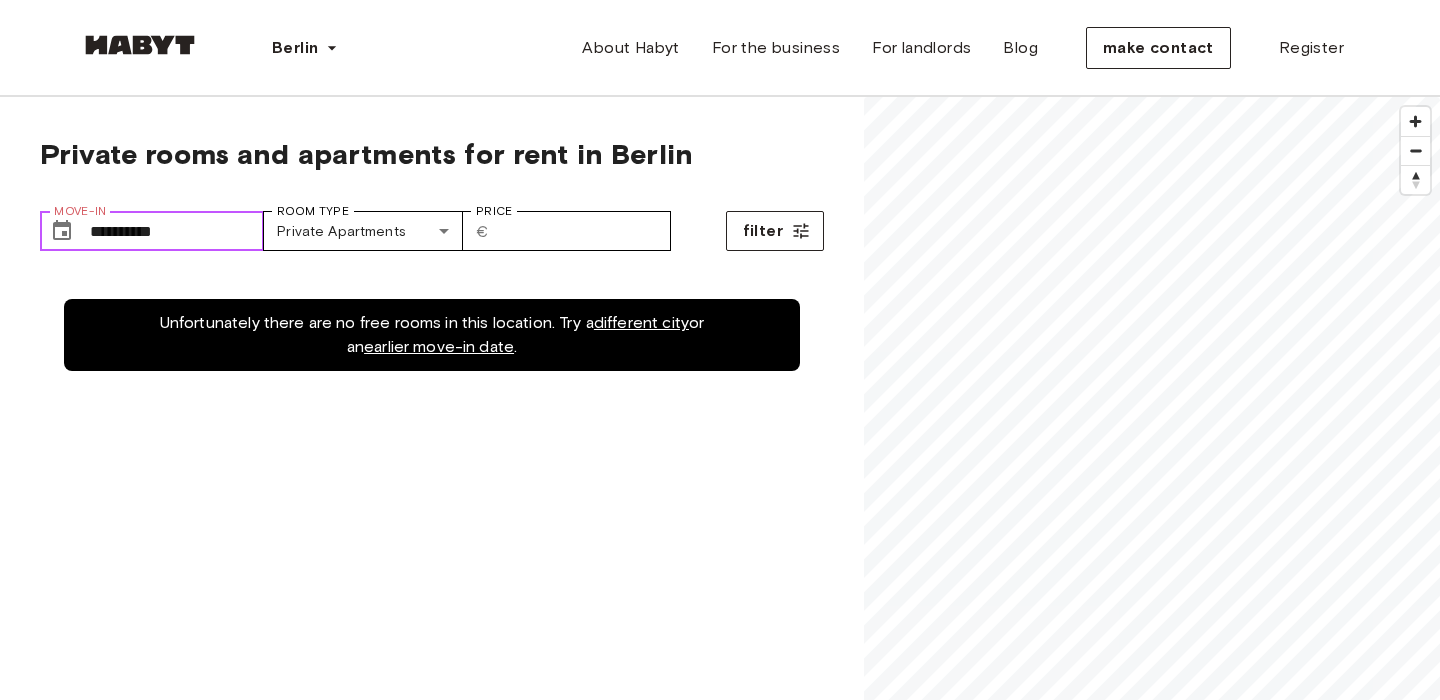 drag, startPoint x: 220, startPoint y: 218, endPoint x: 38, endPoint y: 218, distance: 182 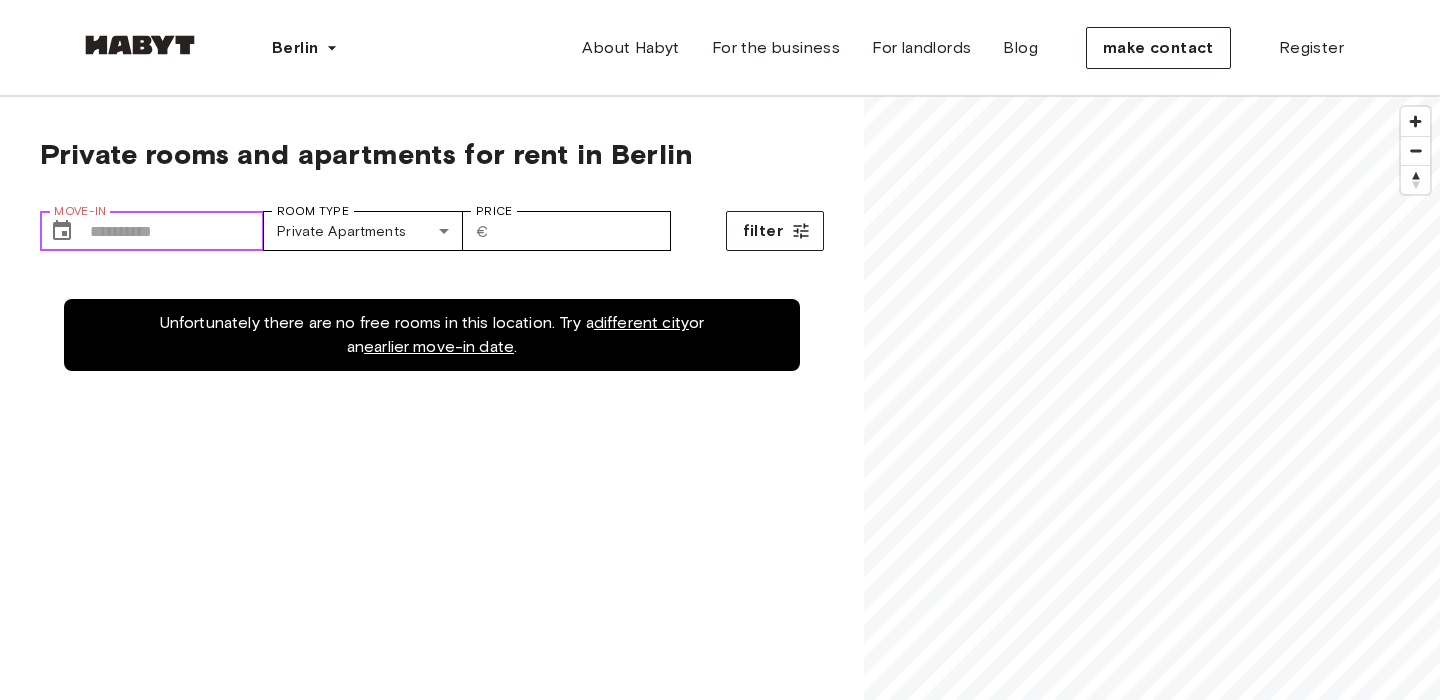 type on "*" 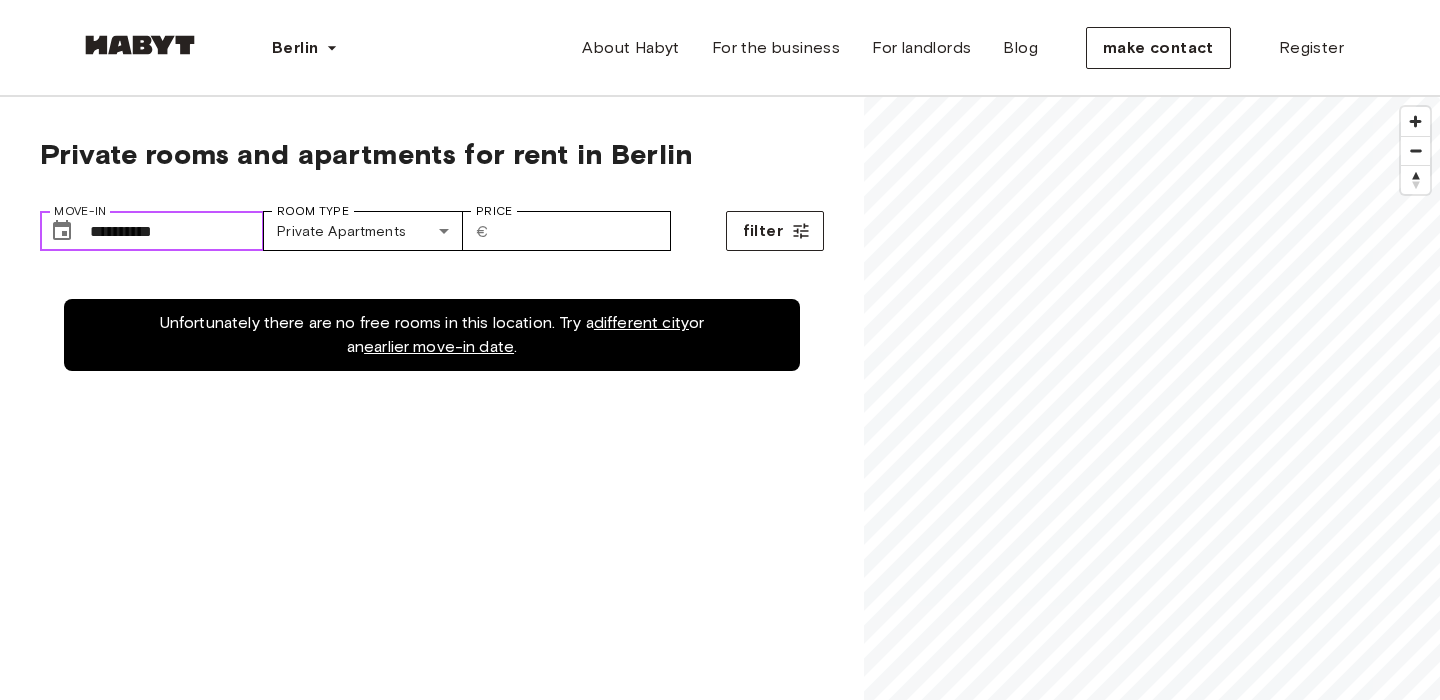 type on "**********" 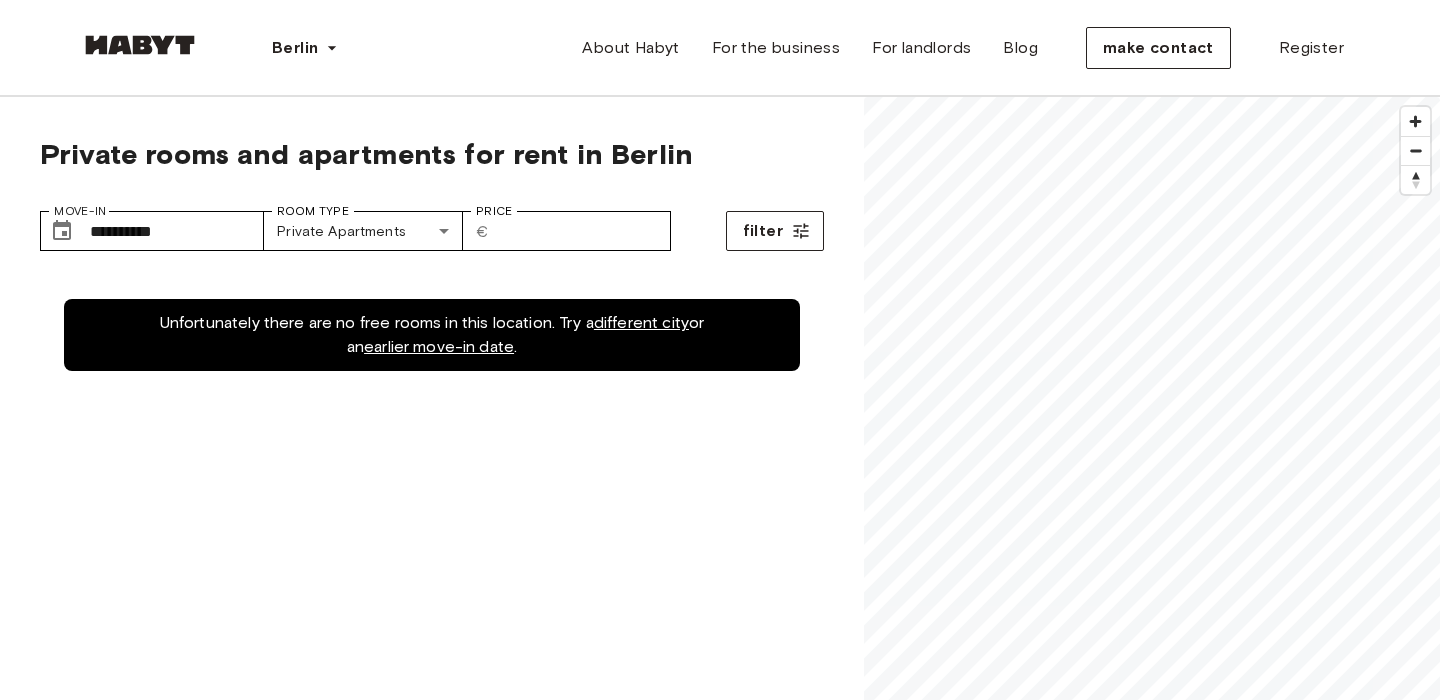 click on "Unfortunately there are no free rooms in this location. Try a  different city  or an  earlier move-in date  ." at bounding box center (432, 625) 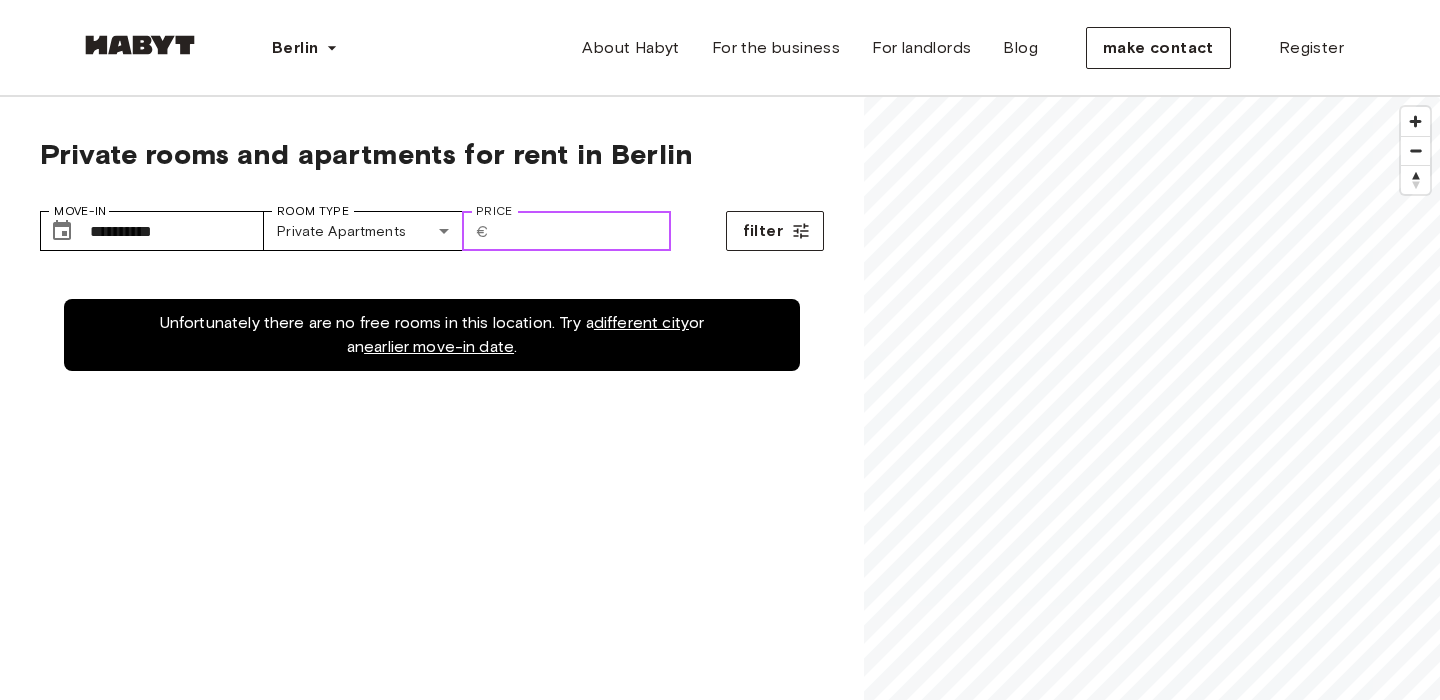 click on "Price" at bounding box center (584, 231) 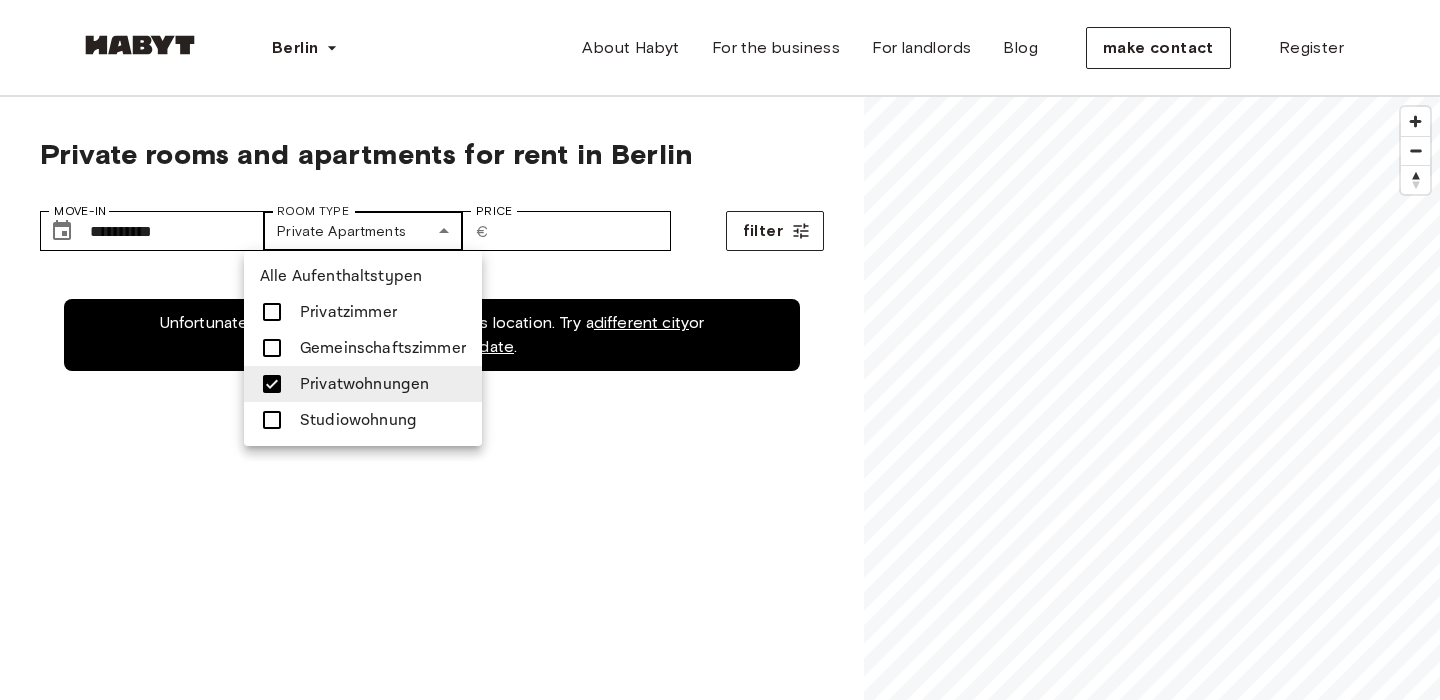 click on "**********" at bounding box center (720, 2365) 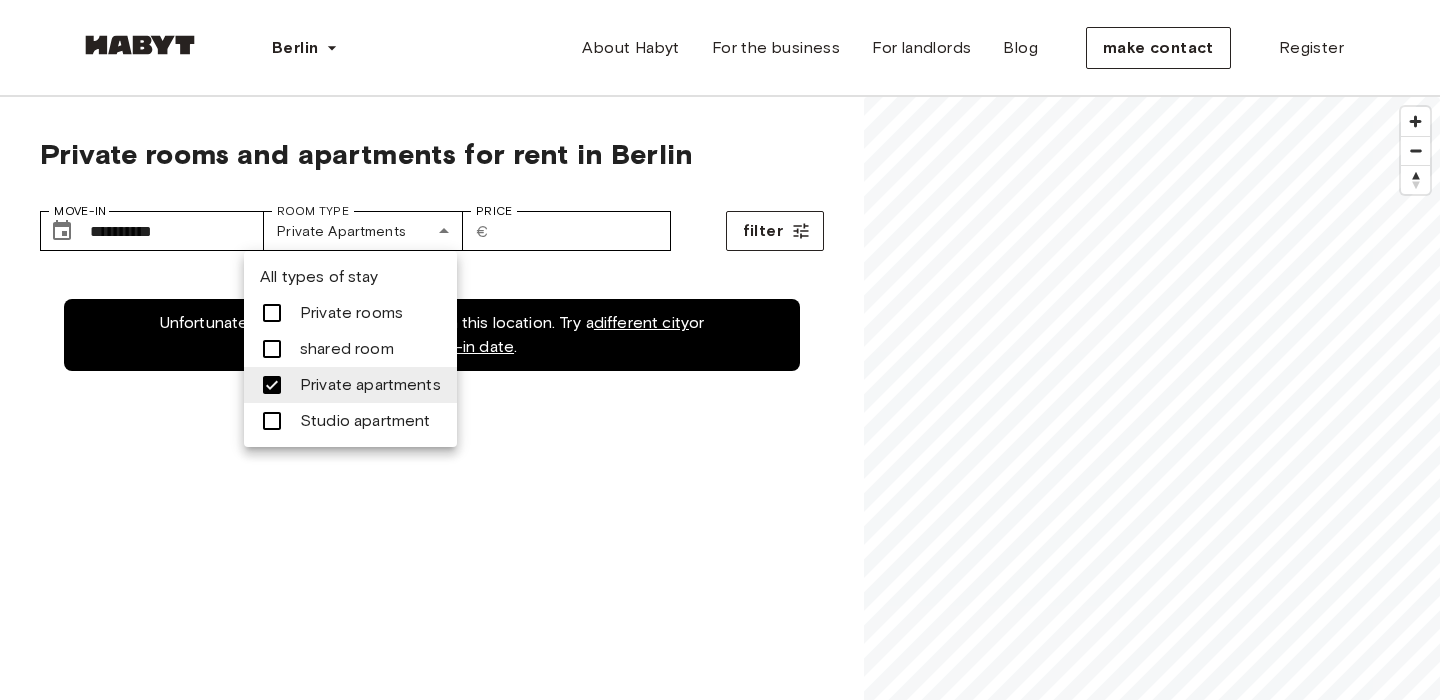 click on "Studio apartment" at bounding box center (365, 420) 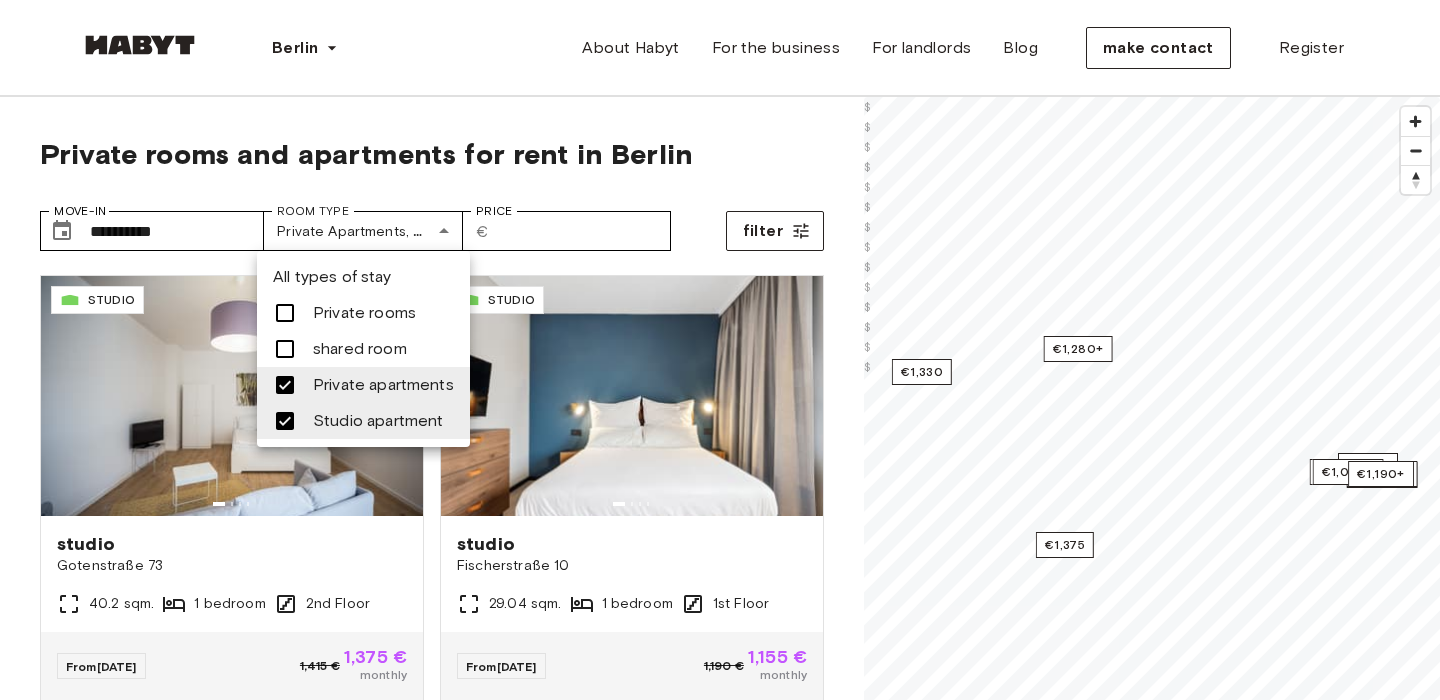 click at bounding box center [720, 350] 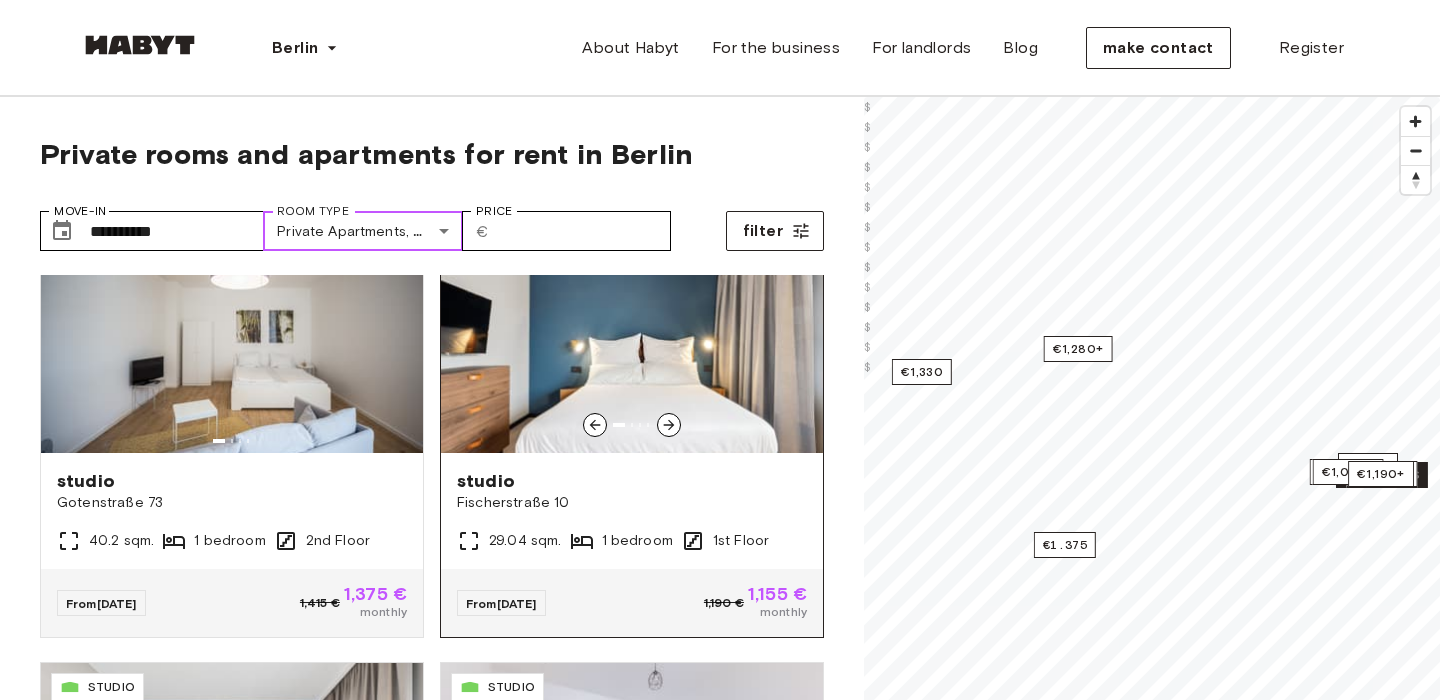 scroll, scrollTop: 80, scrollLeft: 0, axis: vertical 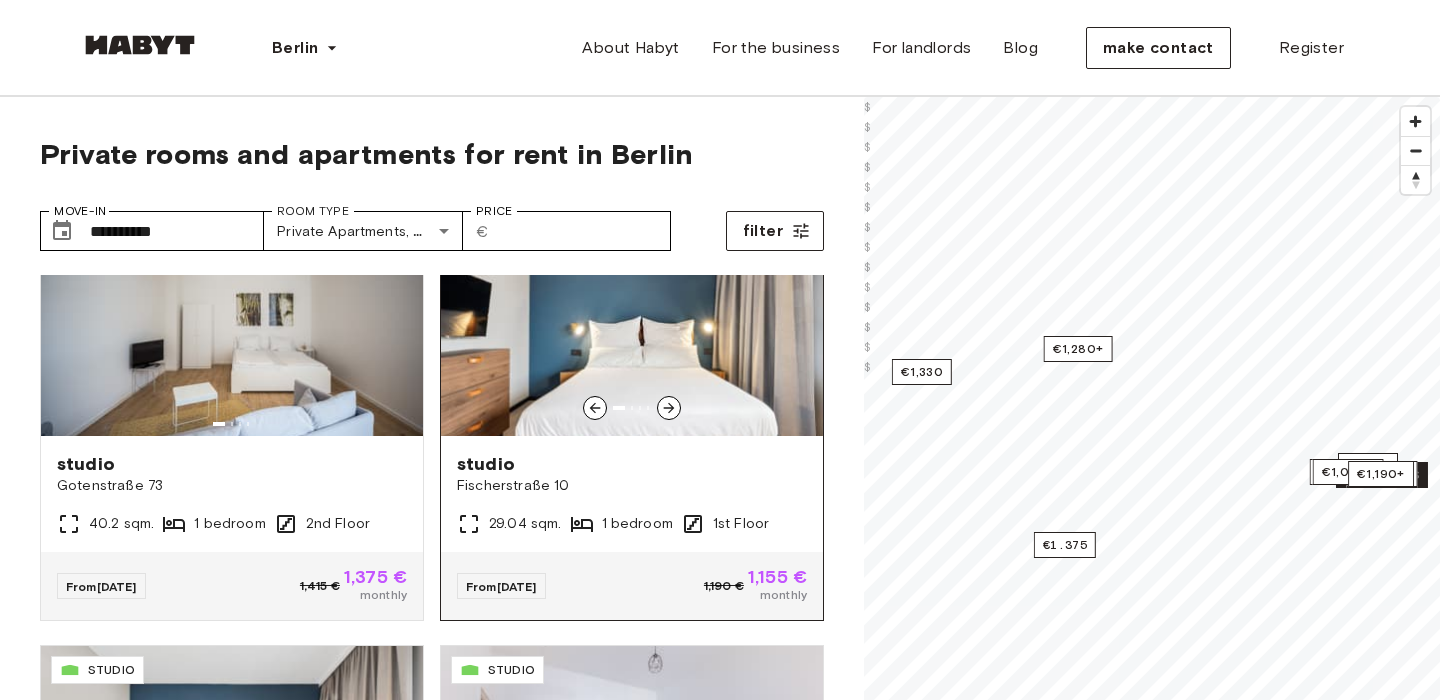 click 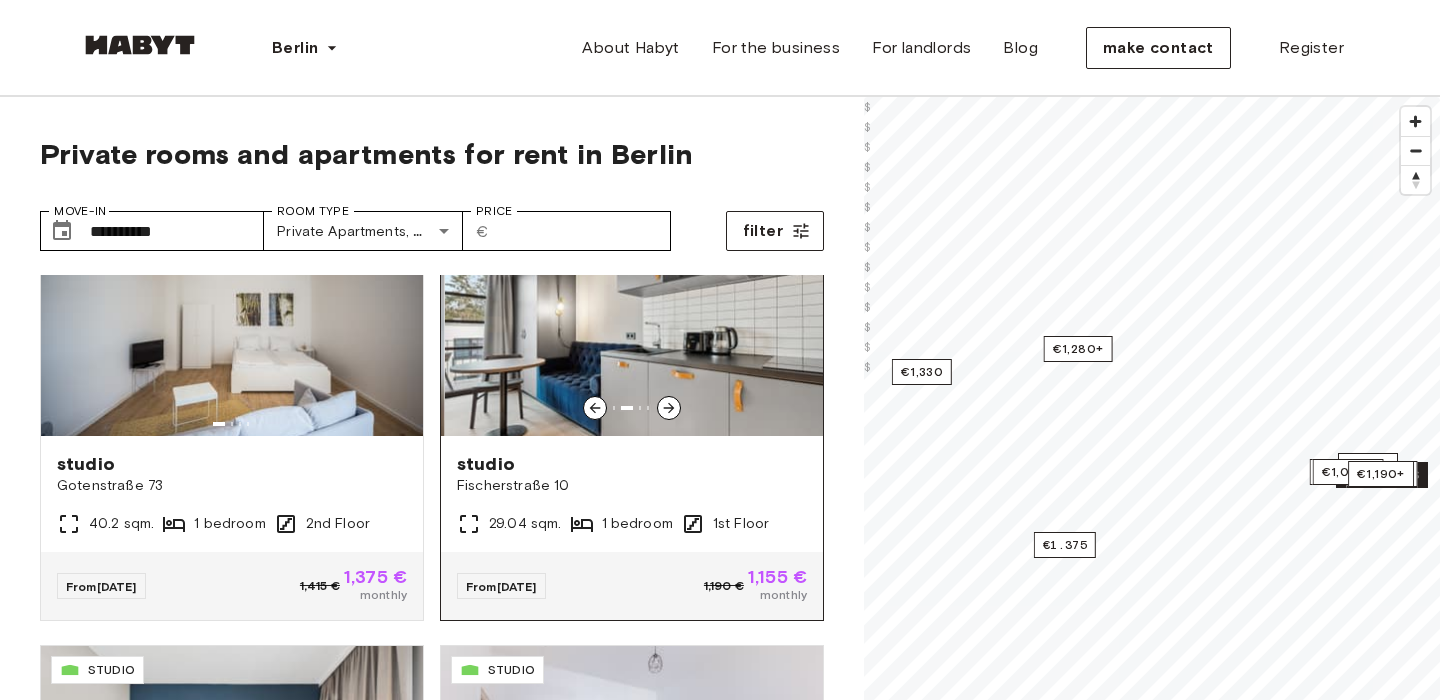 click 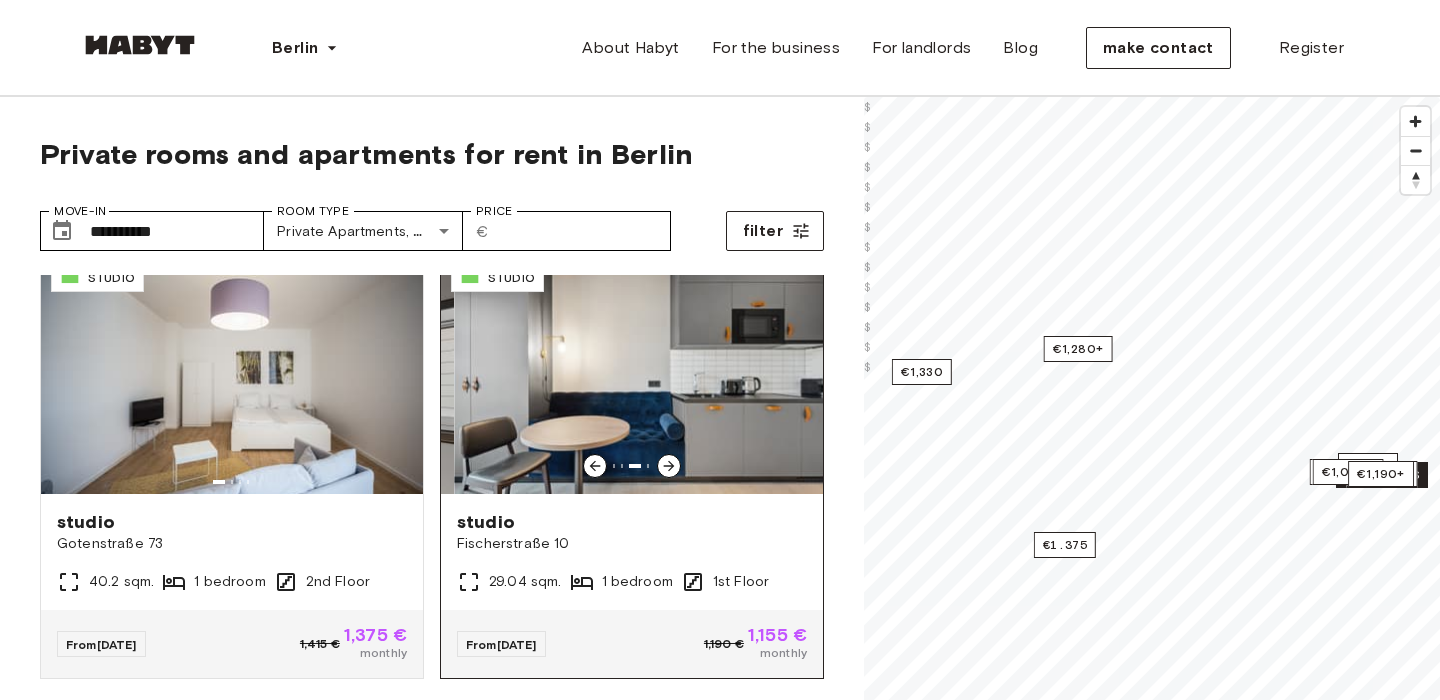 scroll, scrollTop: 0, scrollLeft: 0, axis: both 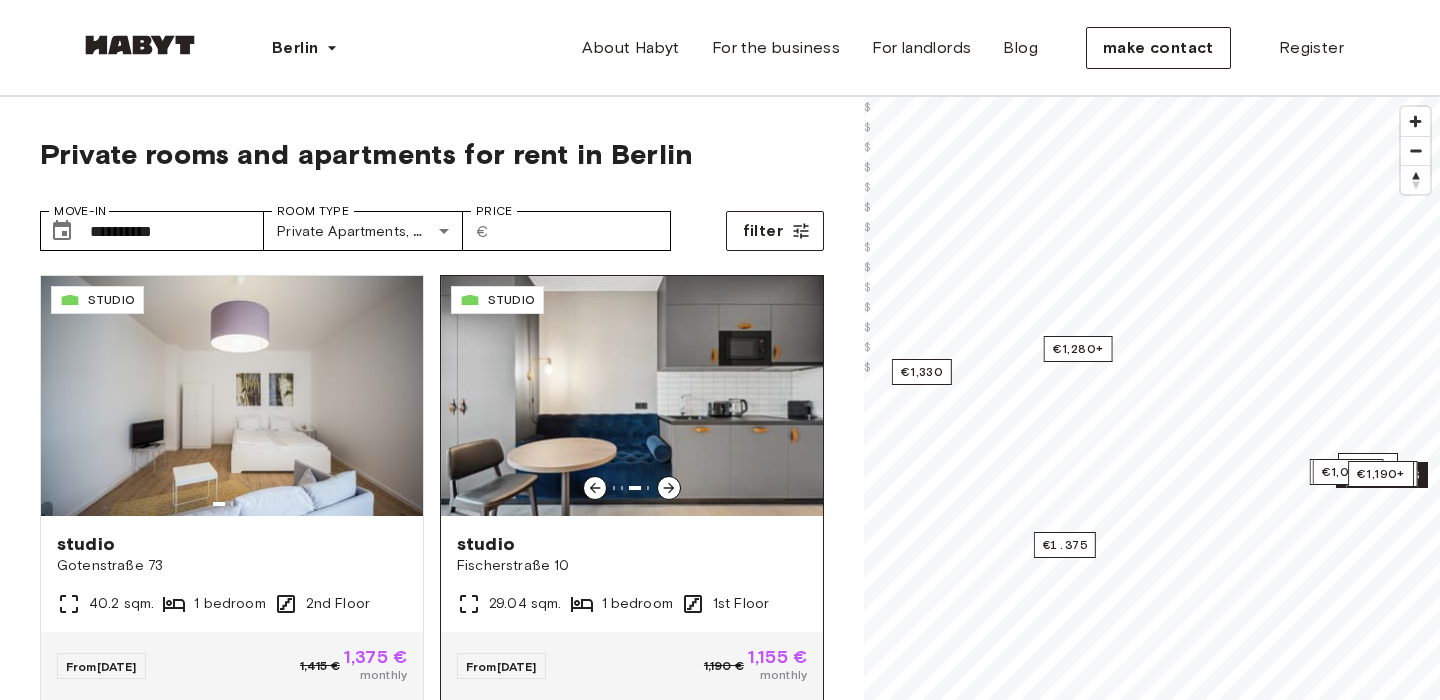 click at bounding box center [669, 488] 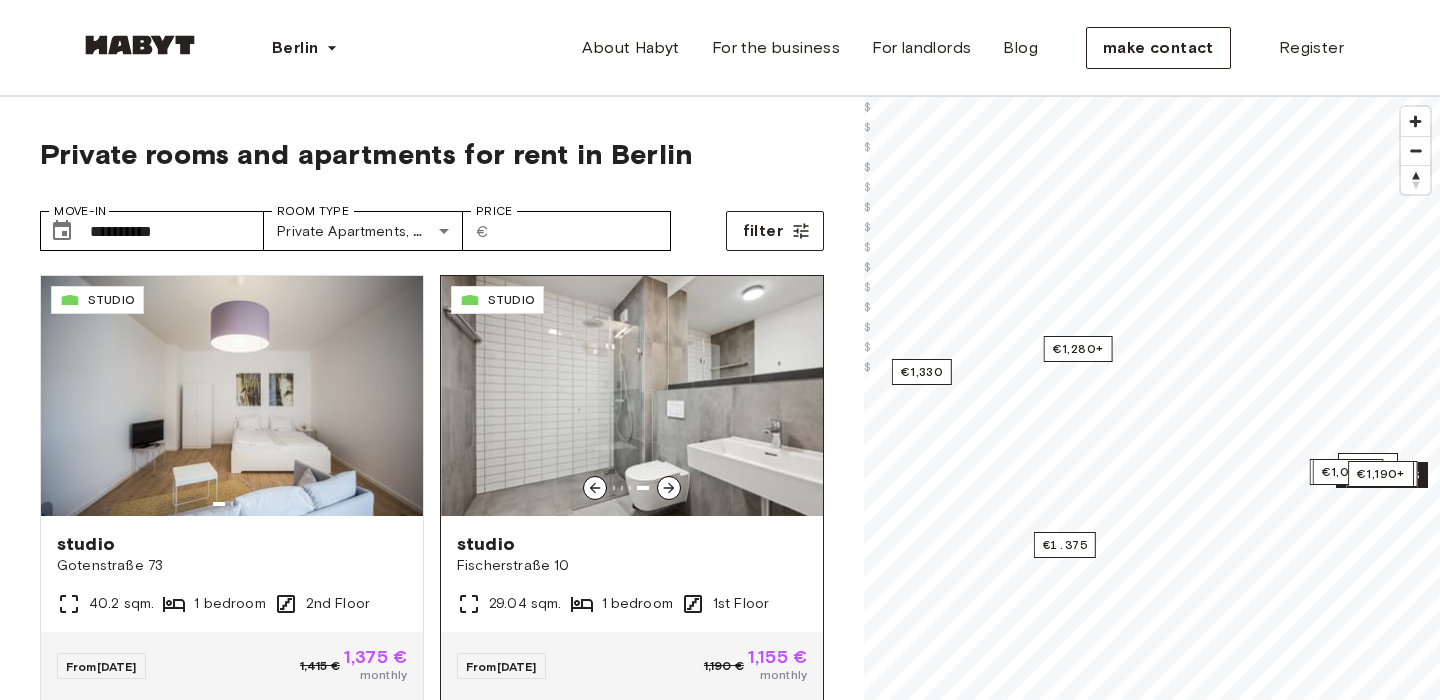 click 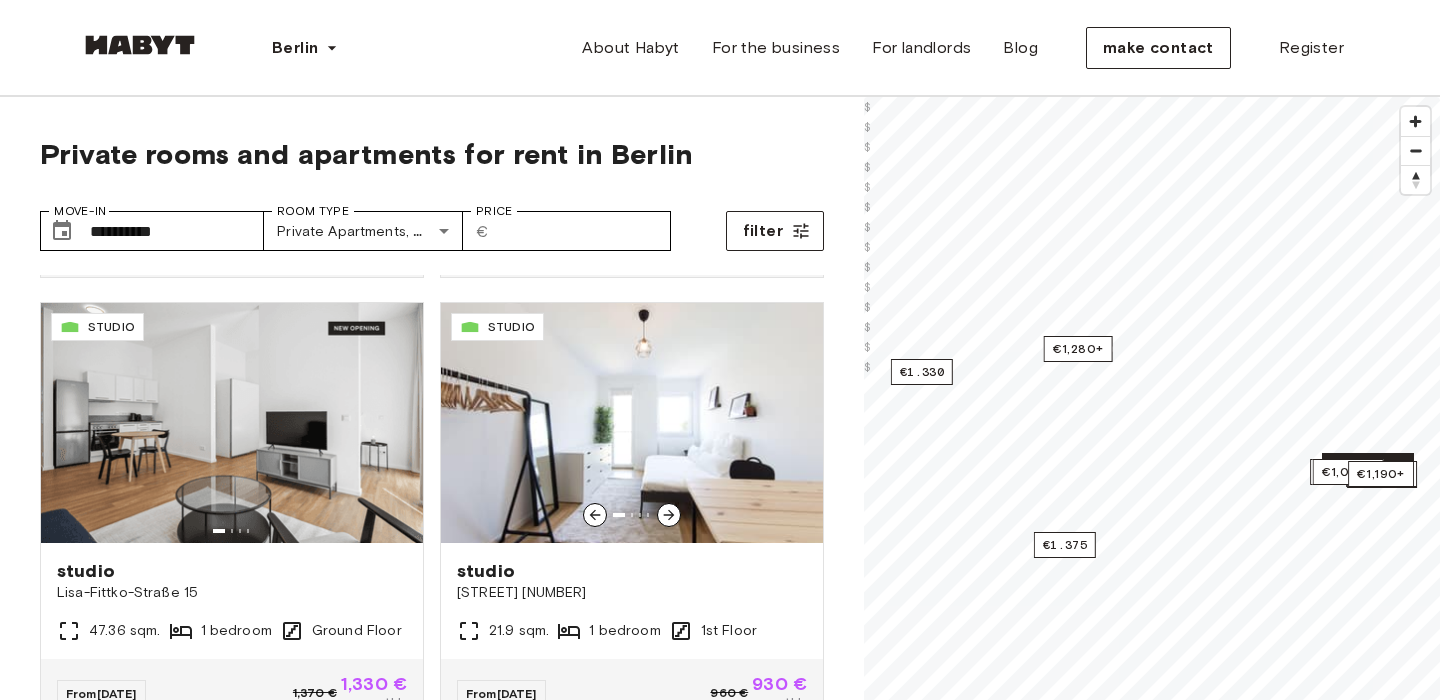 scroll, scrollTop: 2665, scrollLeft: 0, axis: vertical 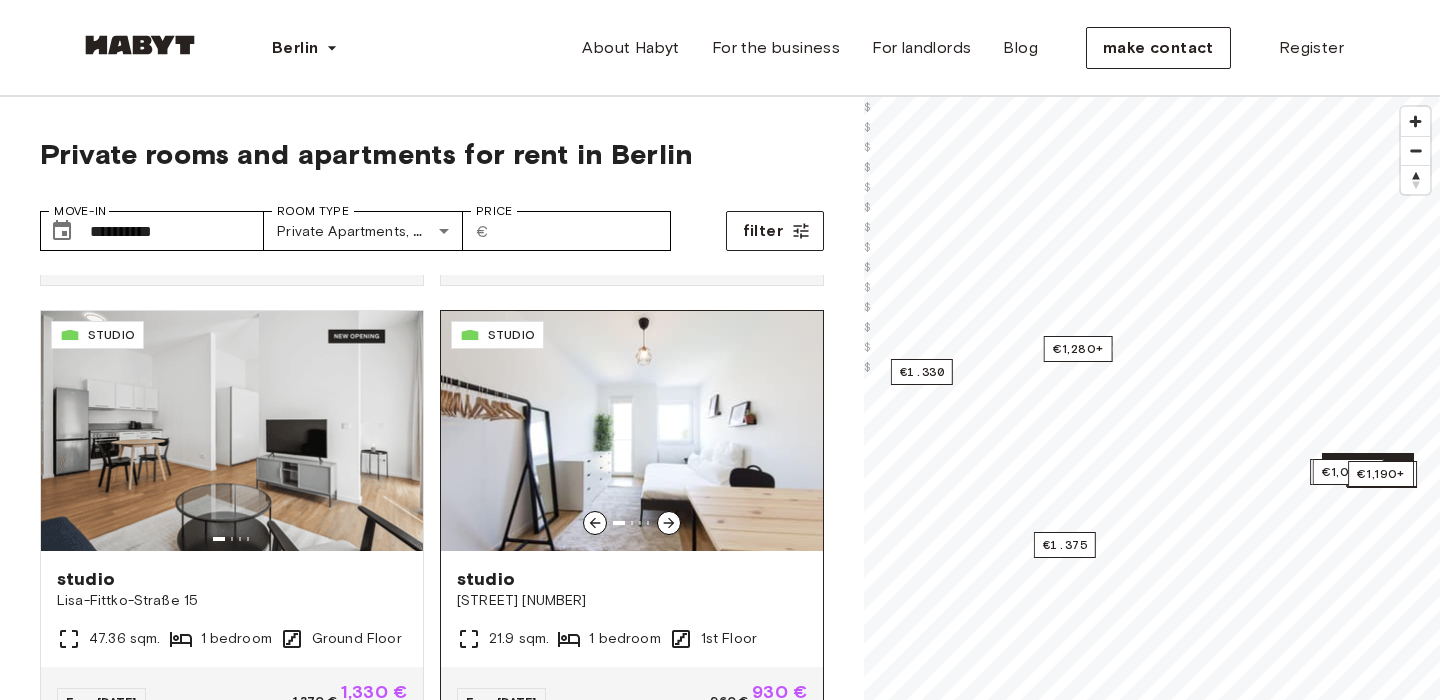 click 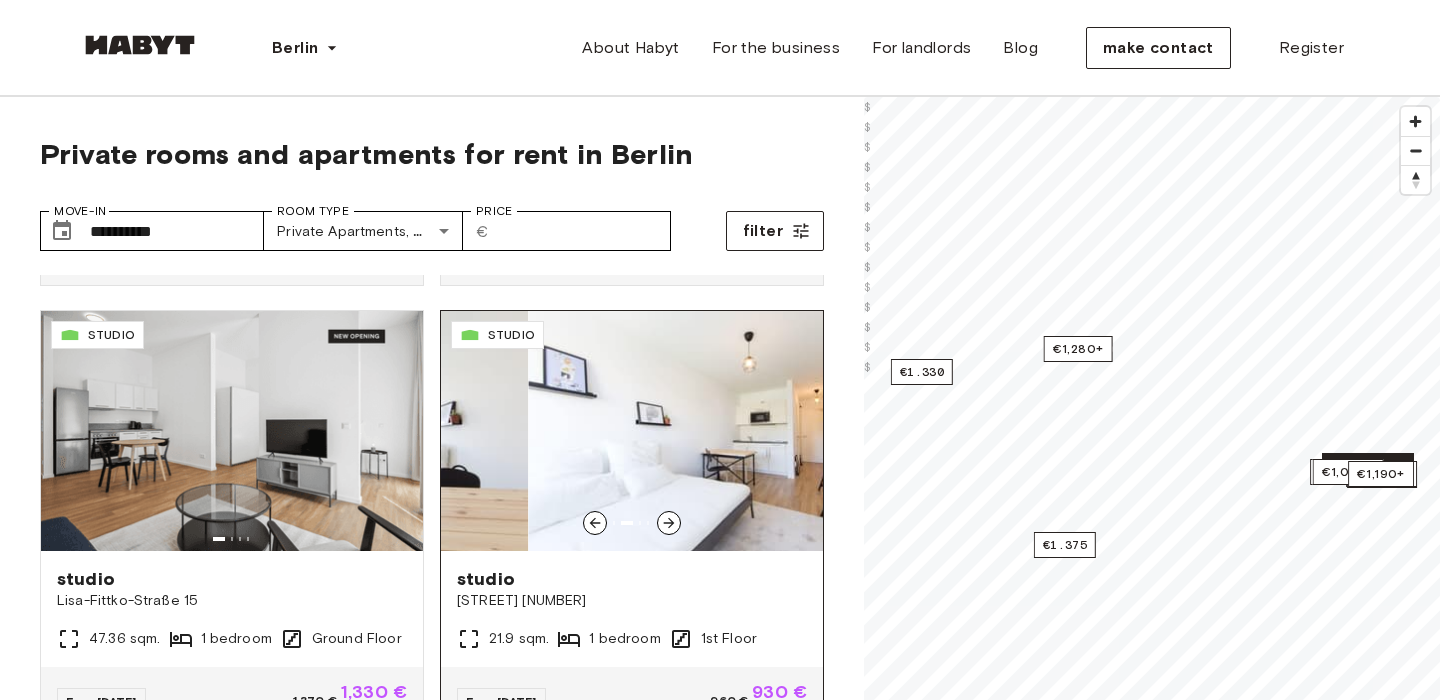 click 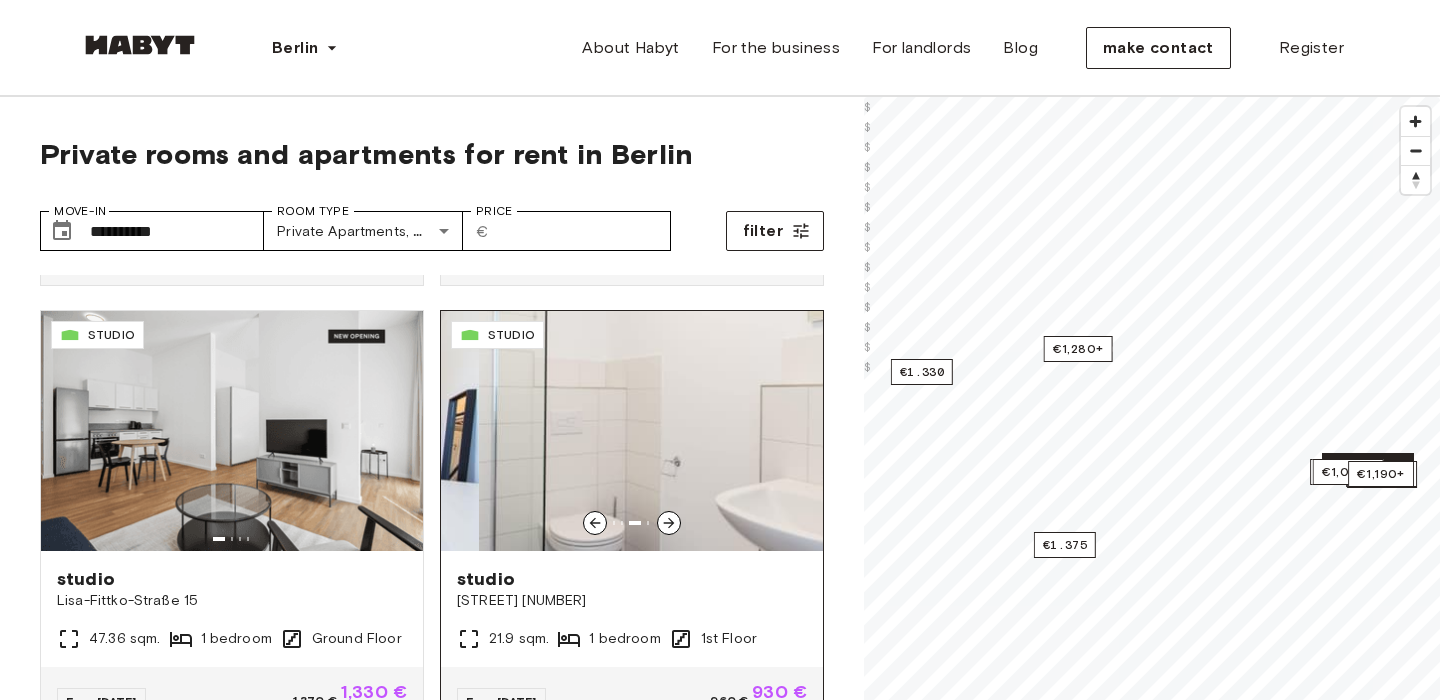 click 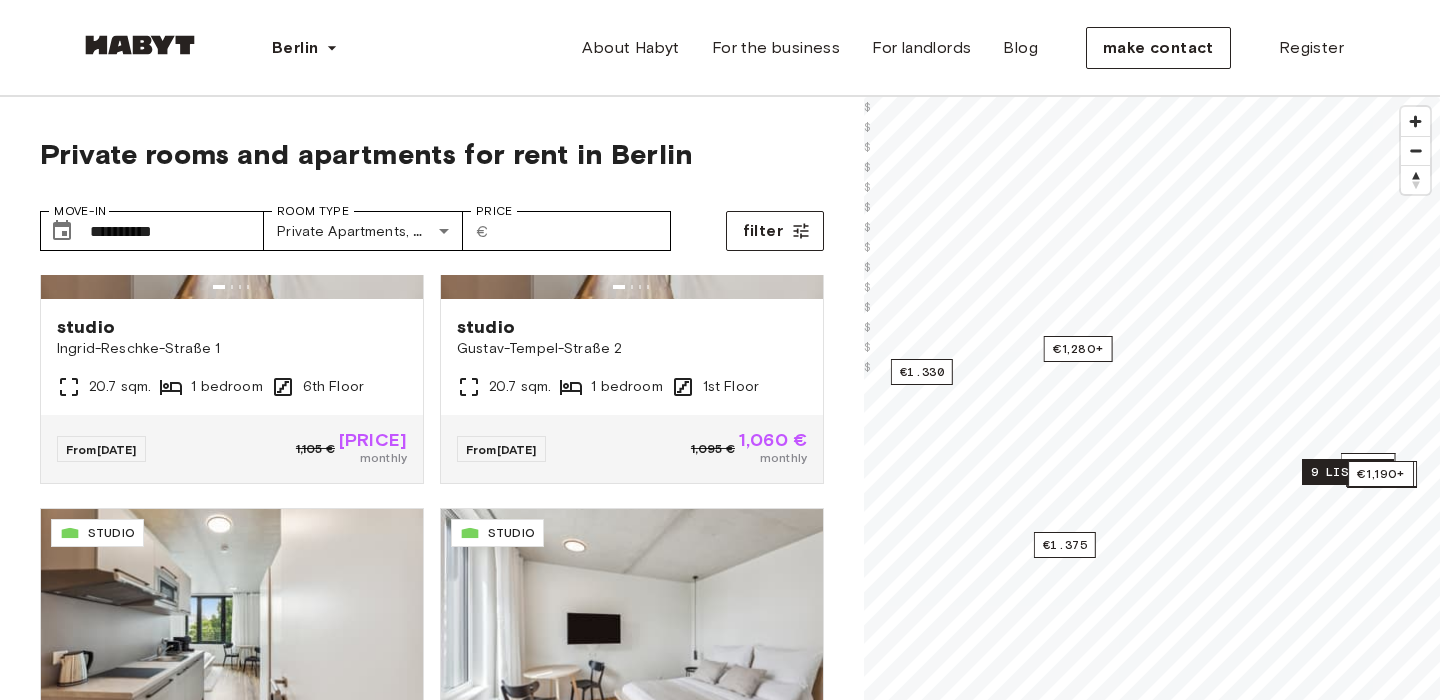 scroll, scrollTop: 3890, scrollLeft: 0, axis: vertical 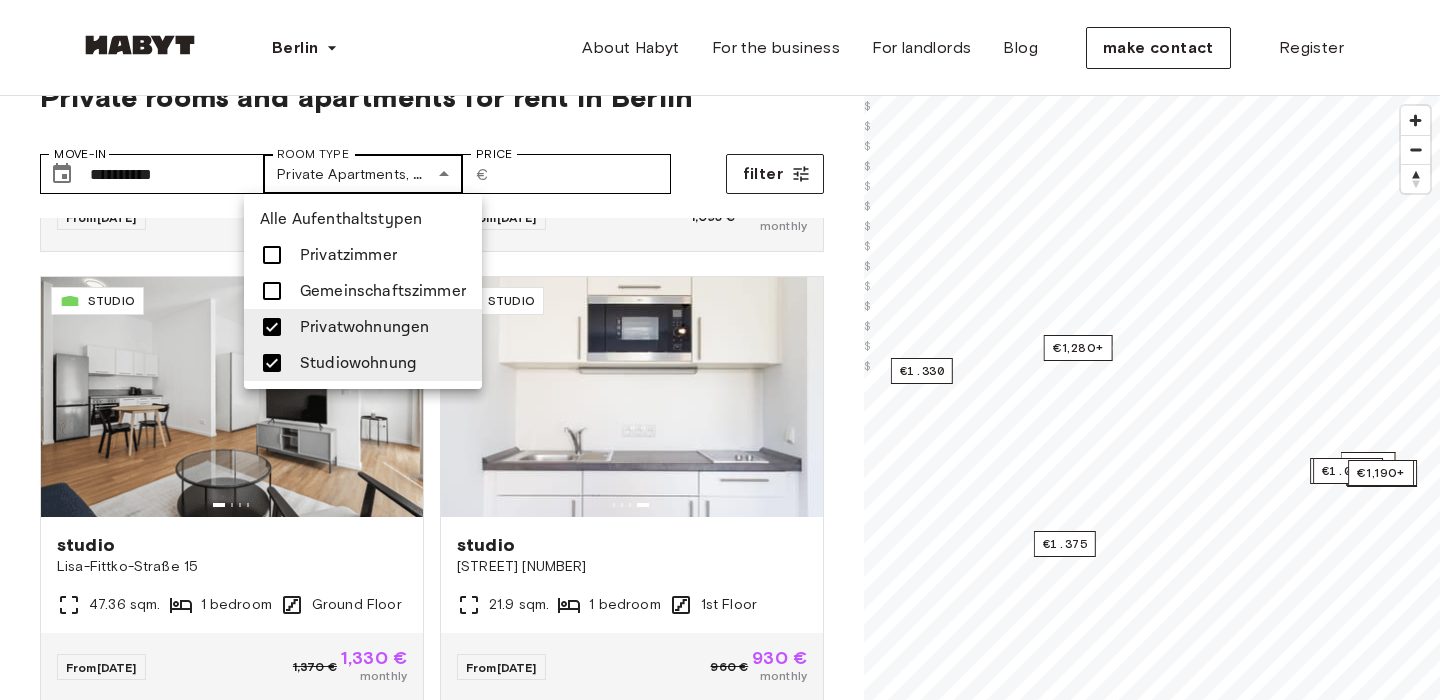 click on "**********" at bounding box center [720, 2308] 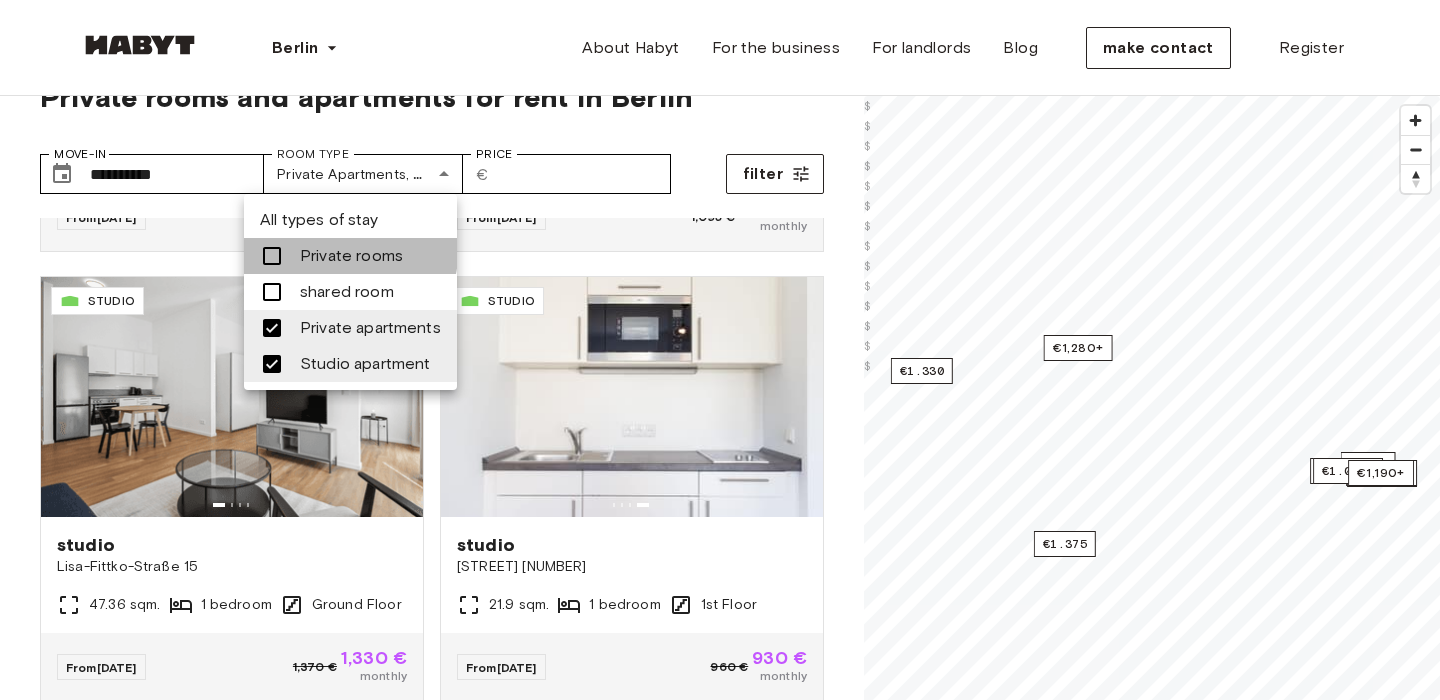 click on "Private rooms" at bounding box center [351, 255] 